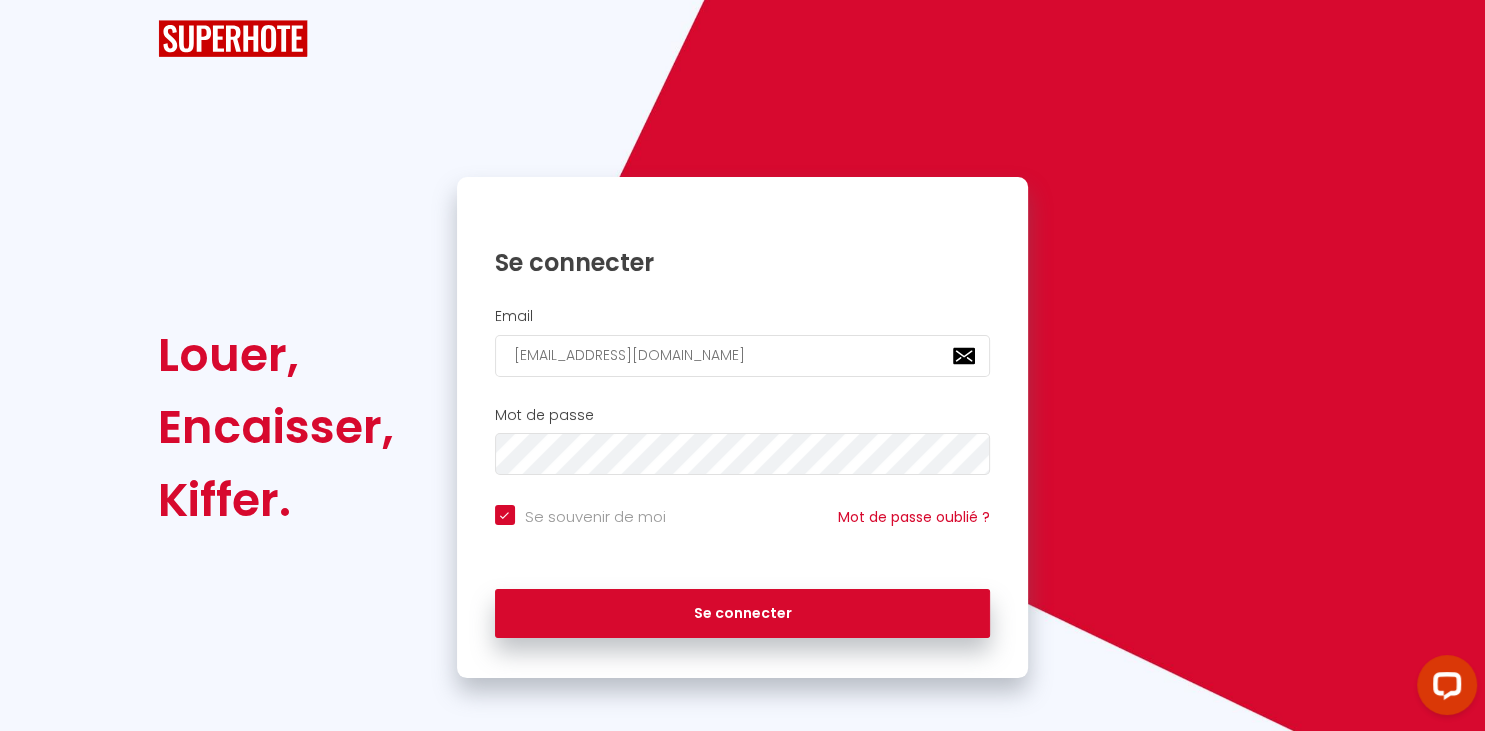 scroll, scrollTop: 0, scrollLeft: 0, axis: both 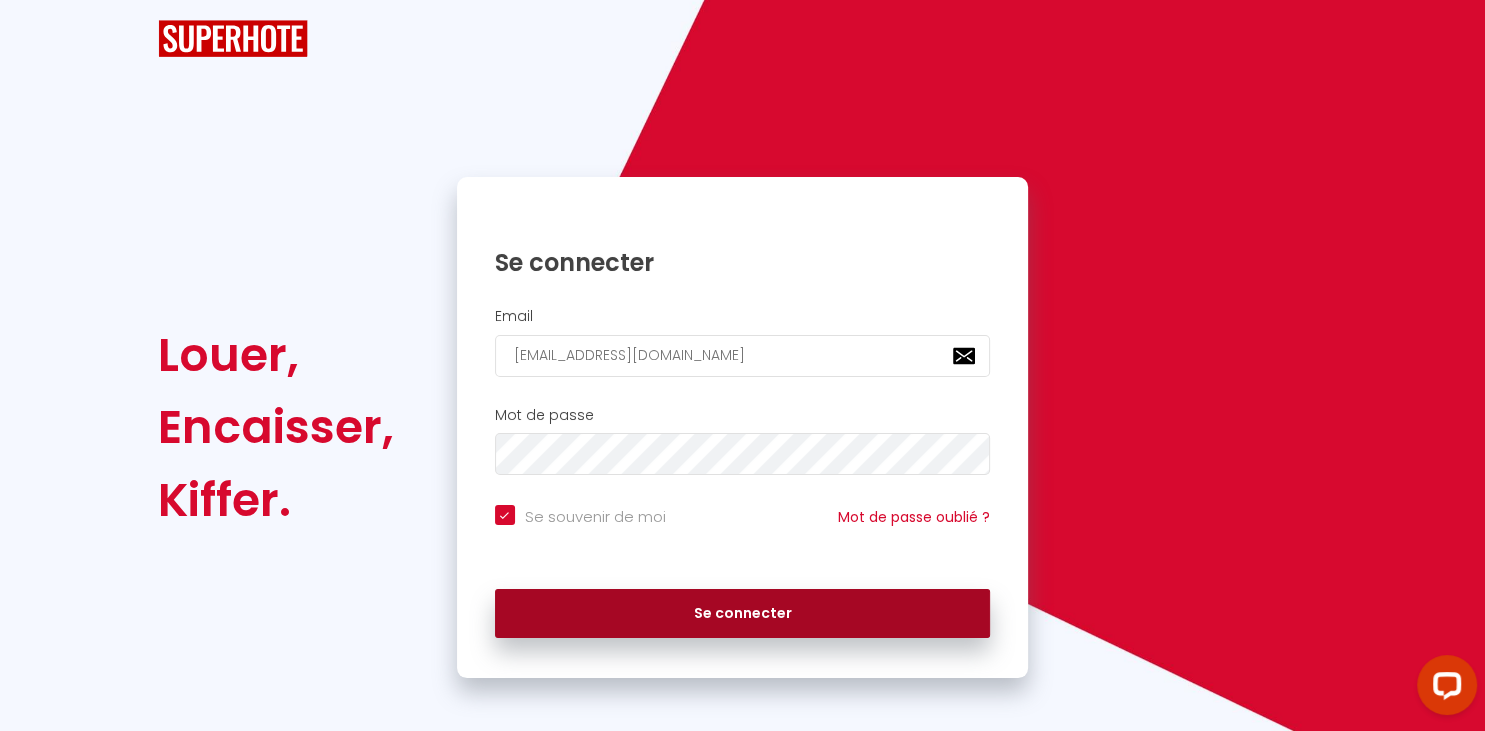 click on "Se connecter" at bounding box center (743, 614) 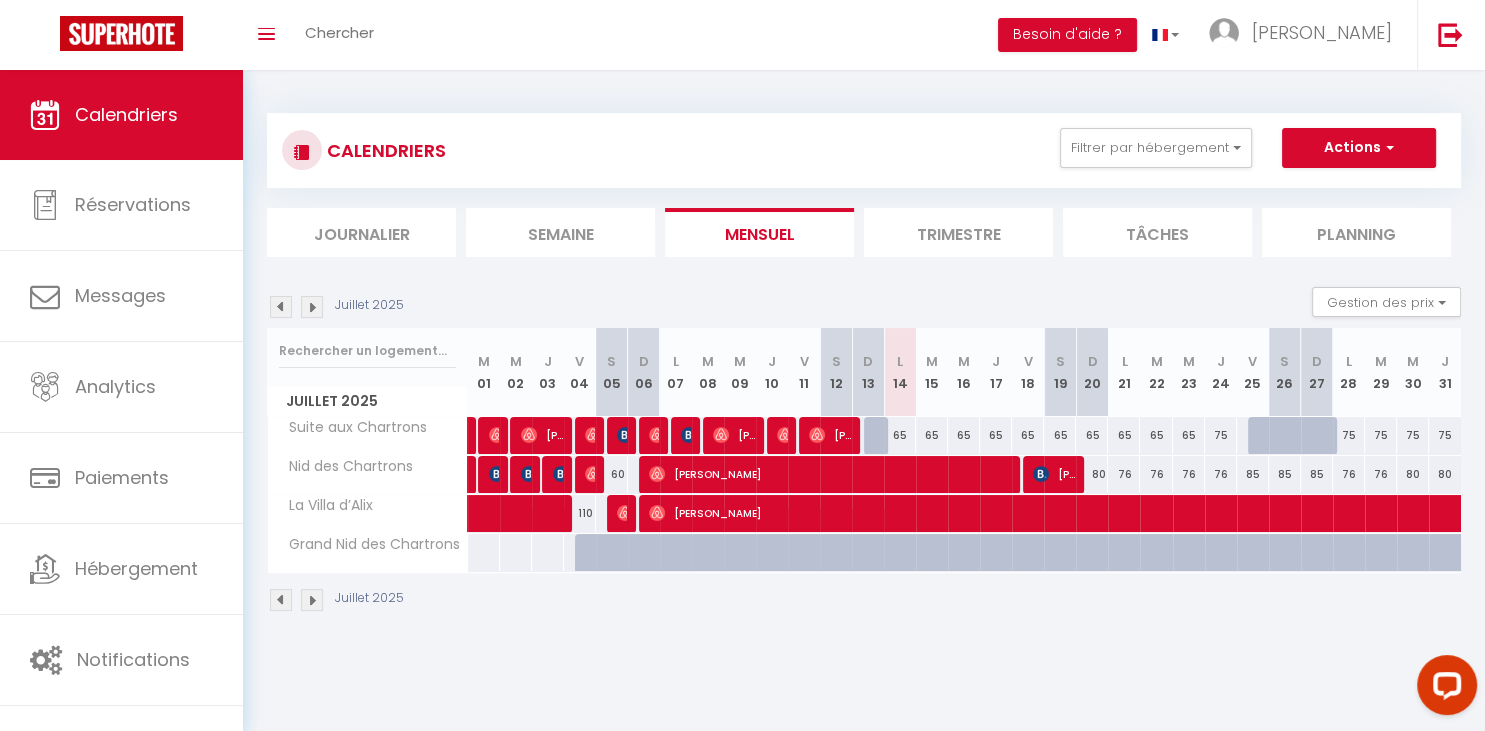 click at bounding box center [312, 600] 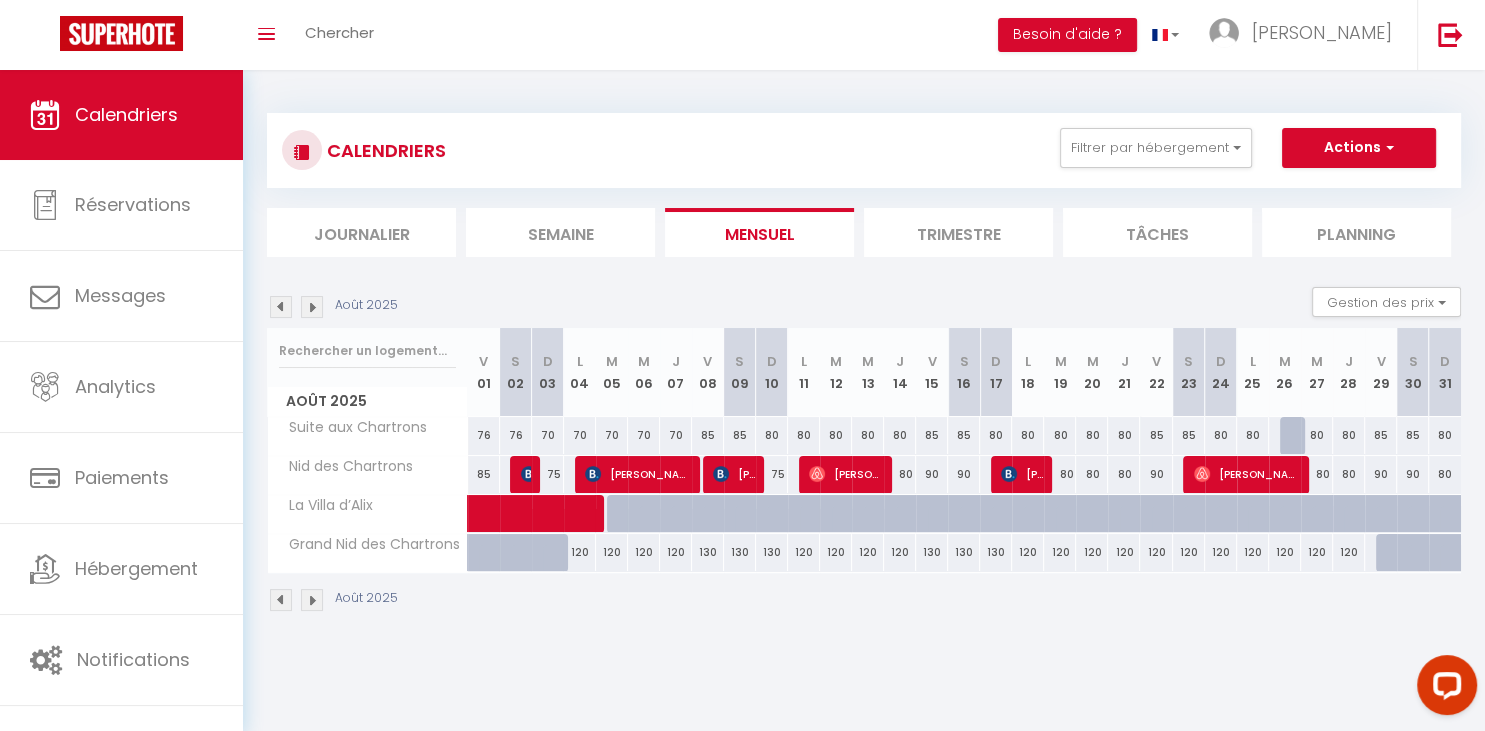 click at bounding box center (529, 474) 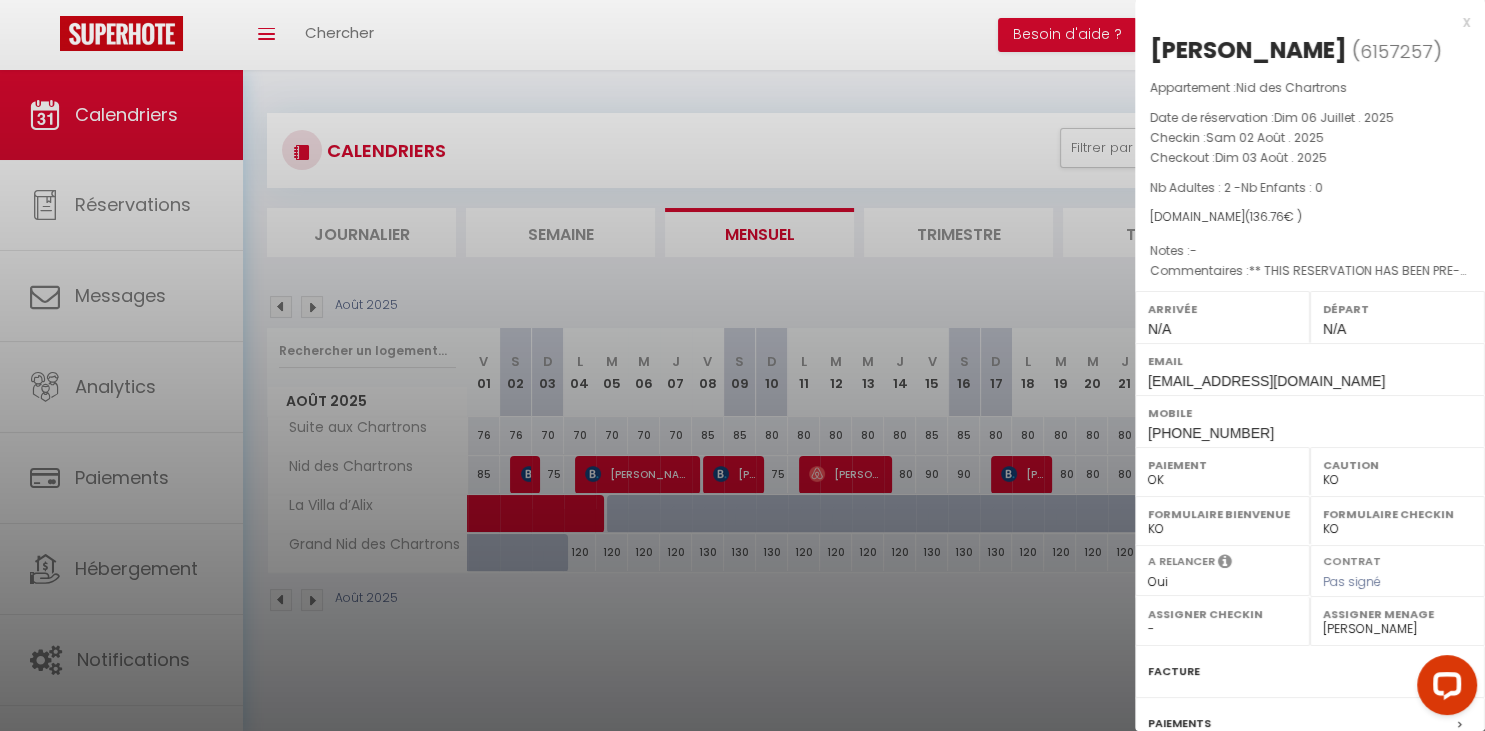 click at bounding box center [742, 365] 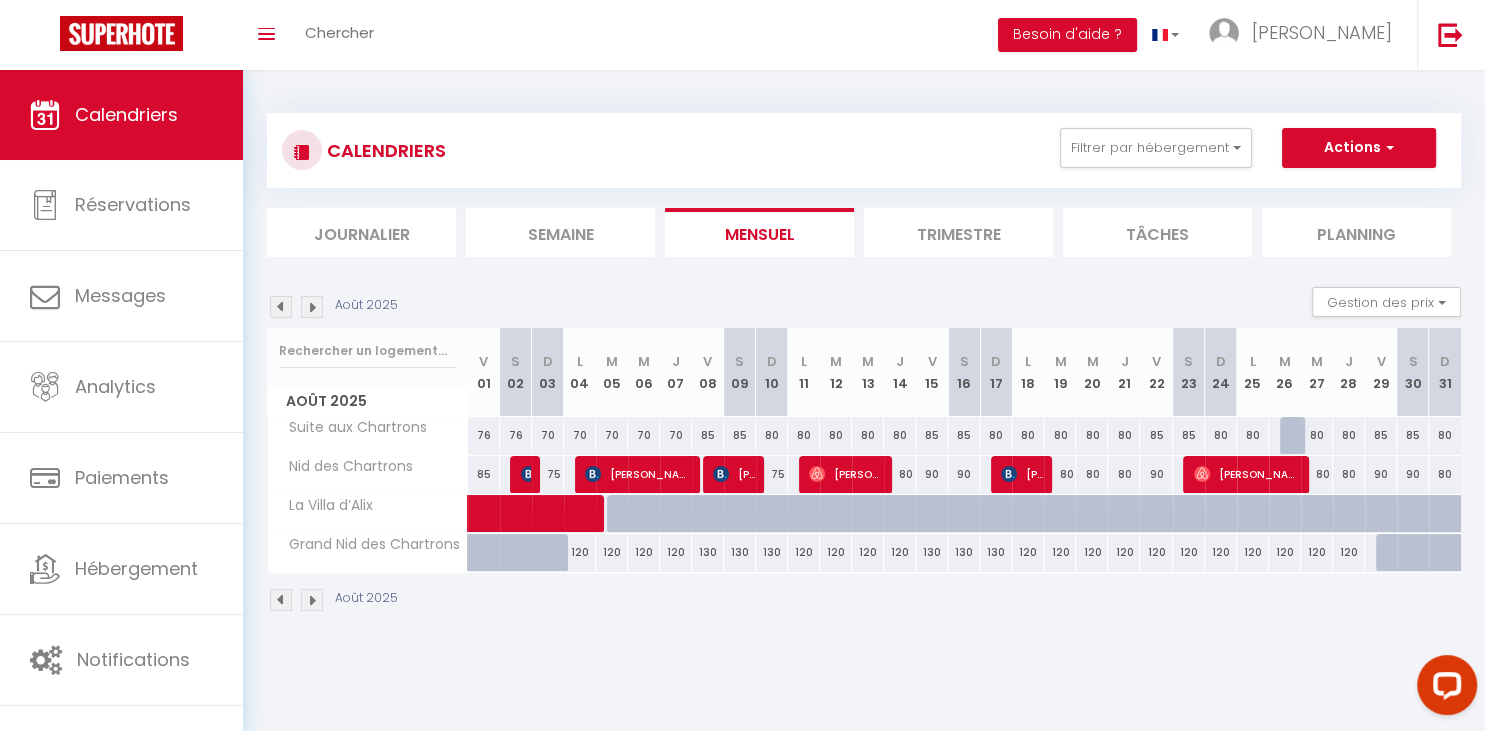 click on "[PERSON_NAME]" at bounding box center [638, 474] 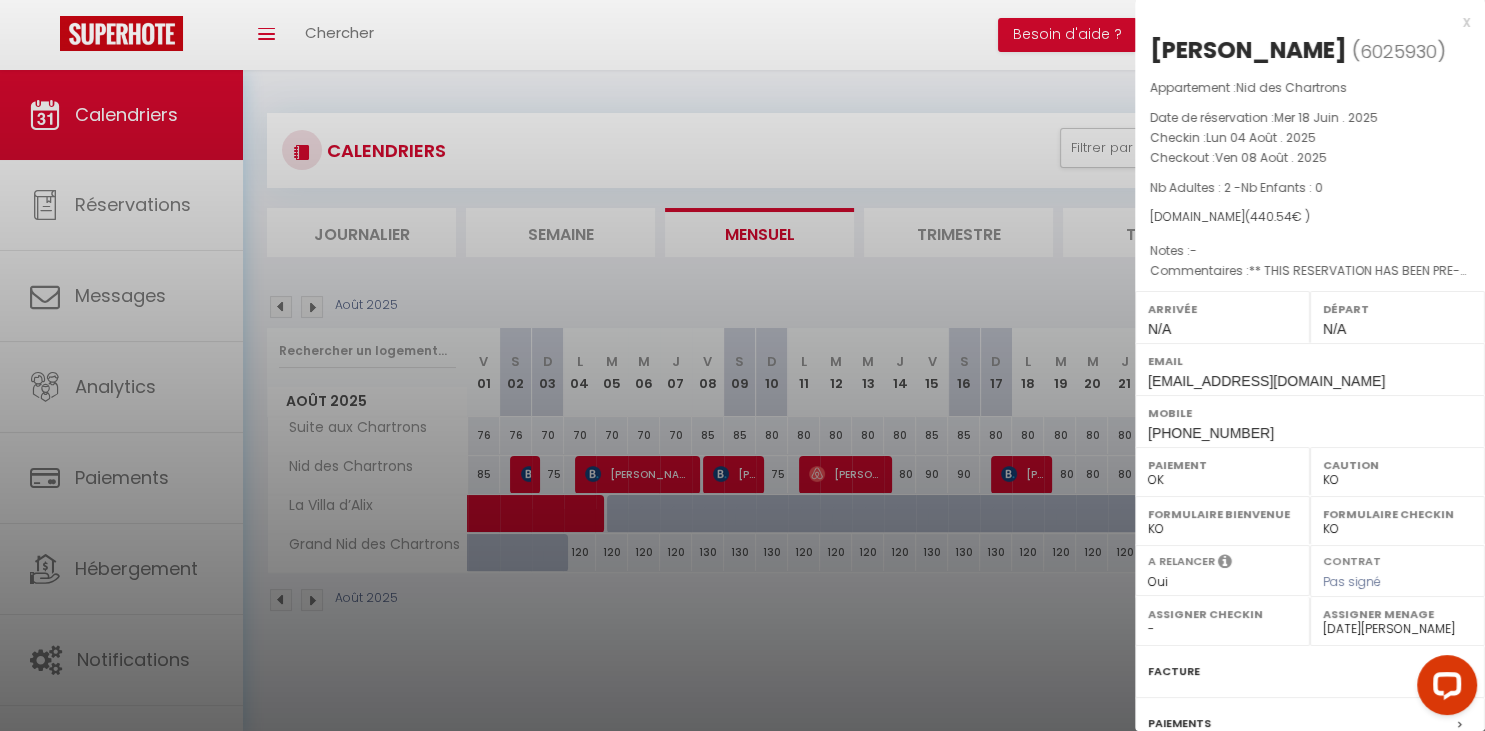 click at bounding box center [742, 365] 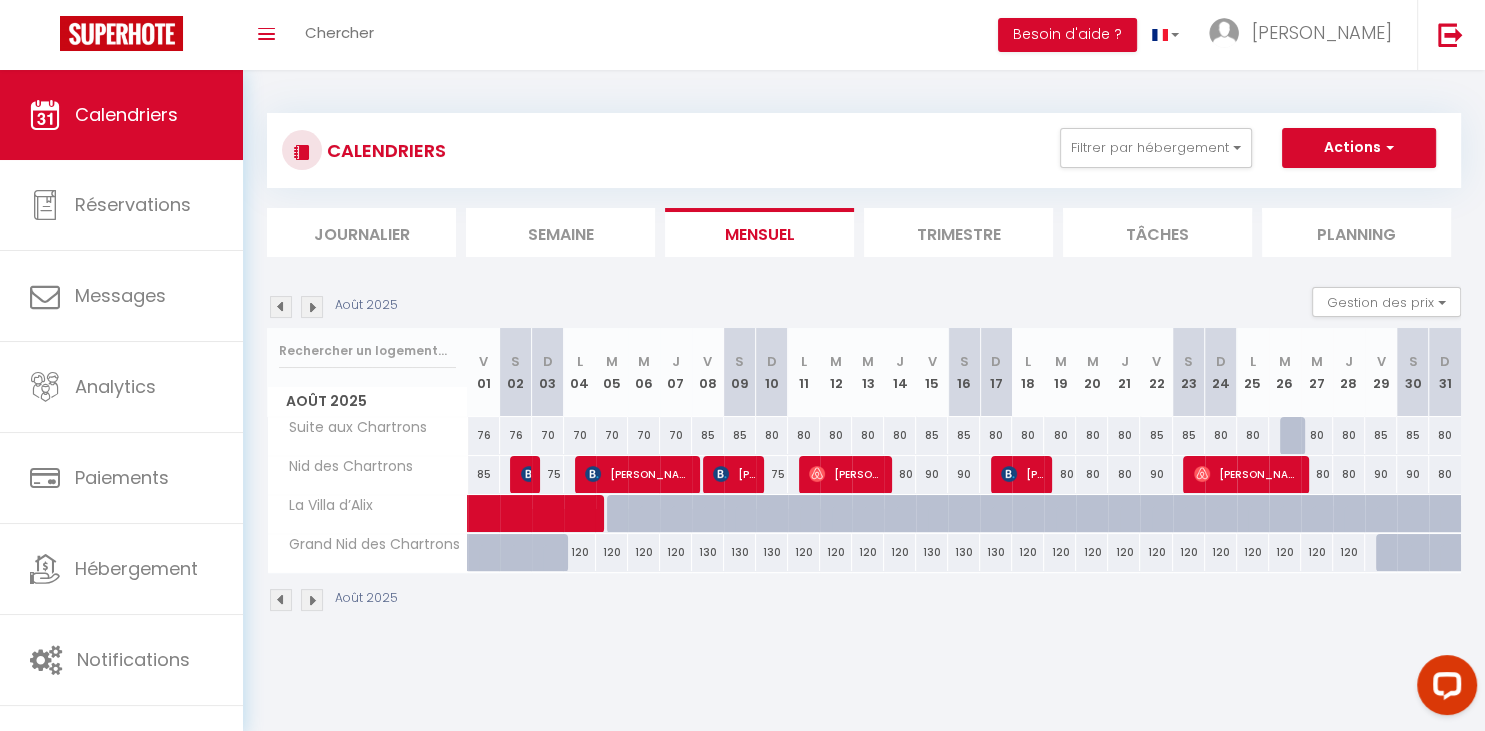 click on "[PERSON_NAME]" at bounding box center (734, 474) 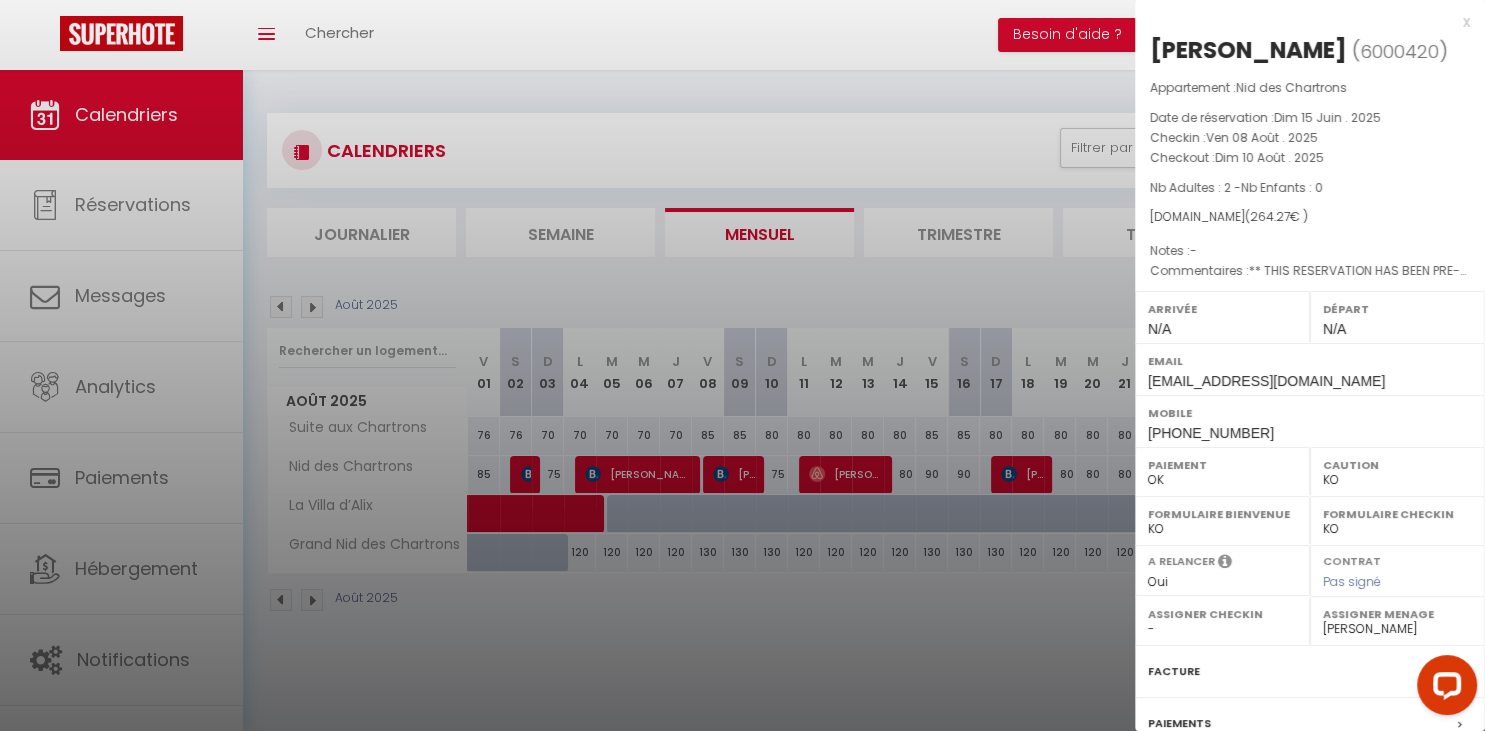 click at bounding box center (742, 365) 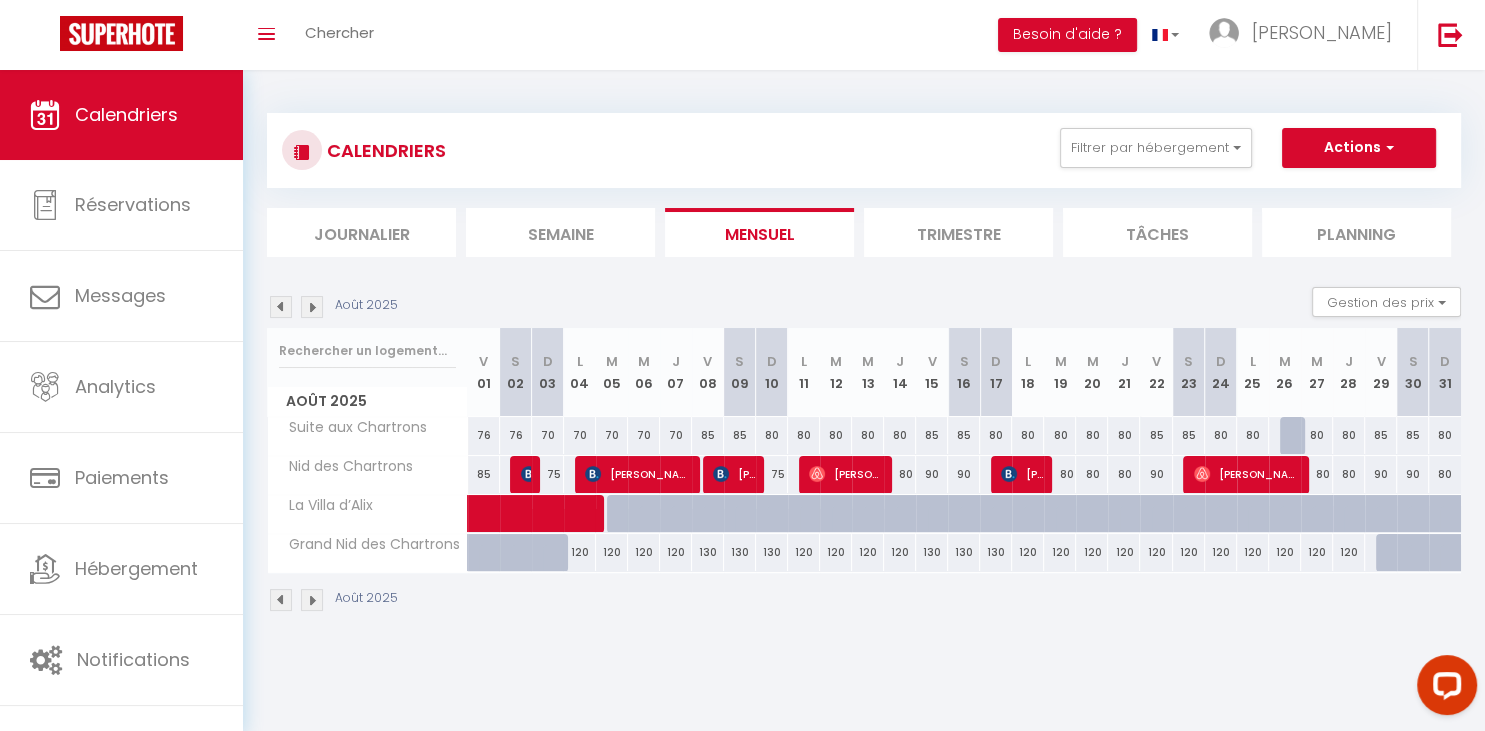click on "[PERSON_NAME]" at bounding box center (846, 474) 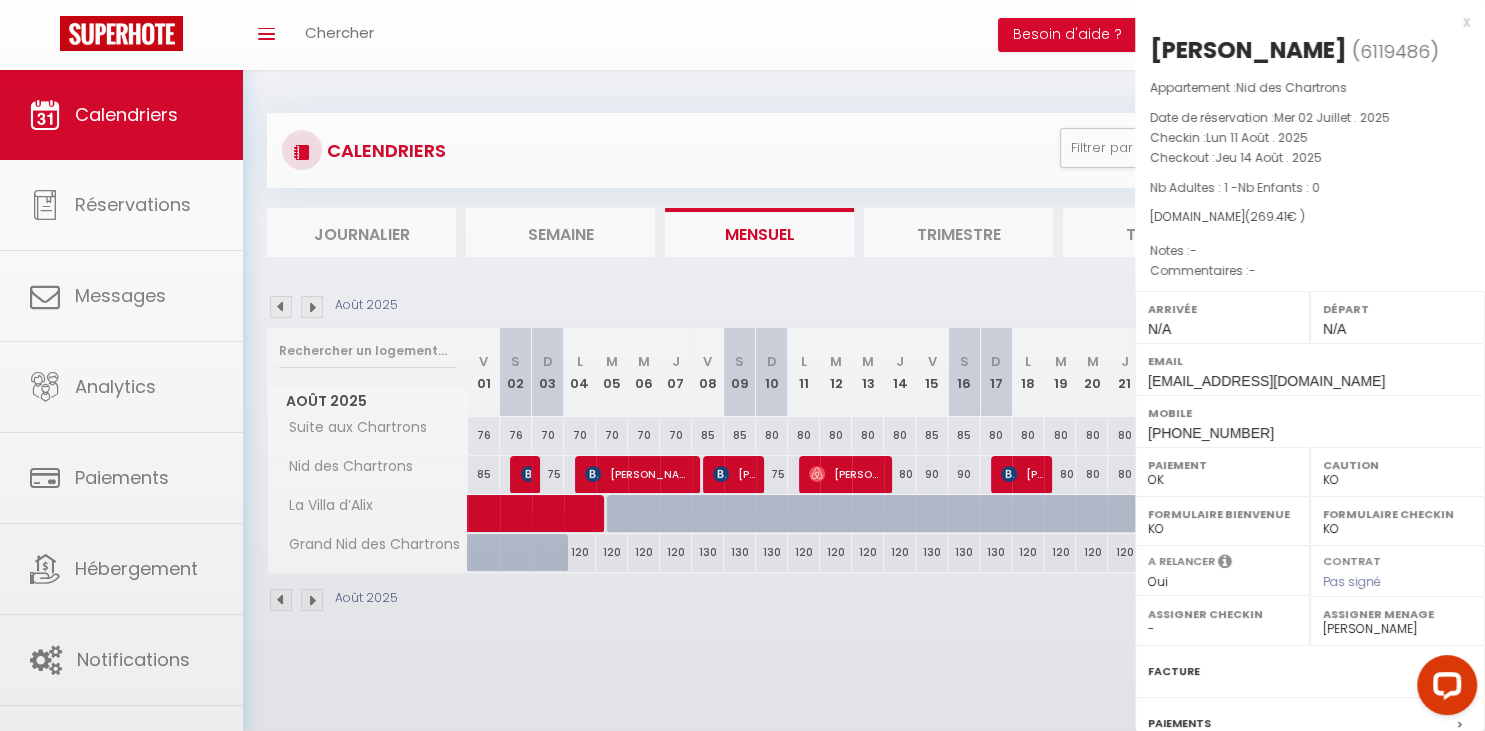 select on "OK" 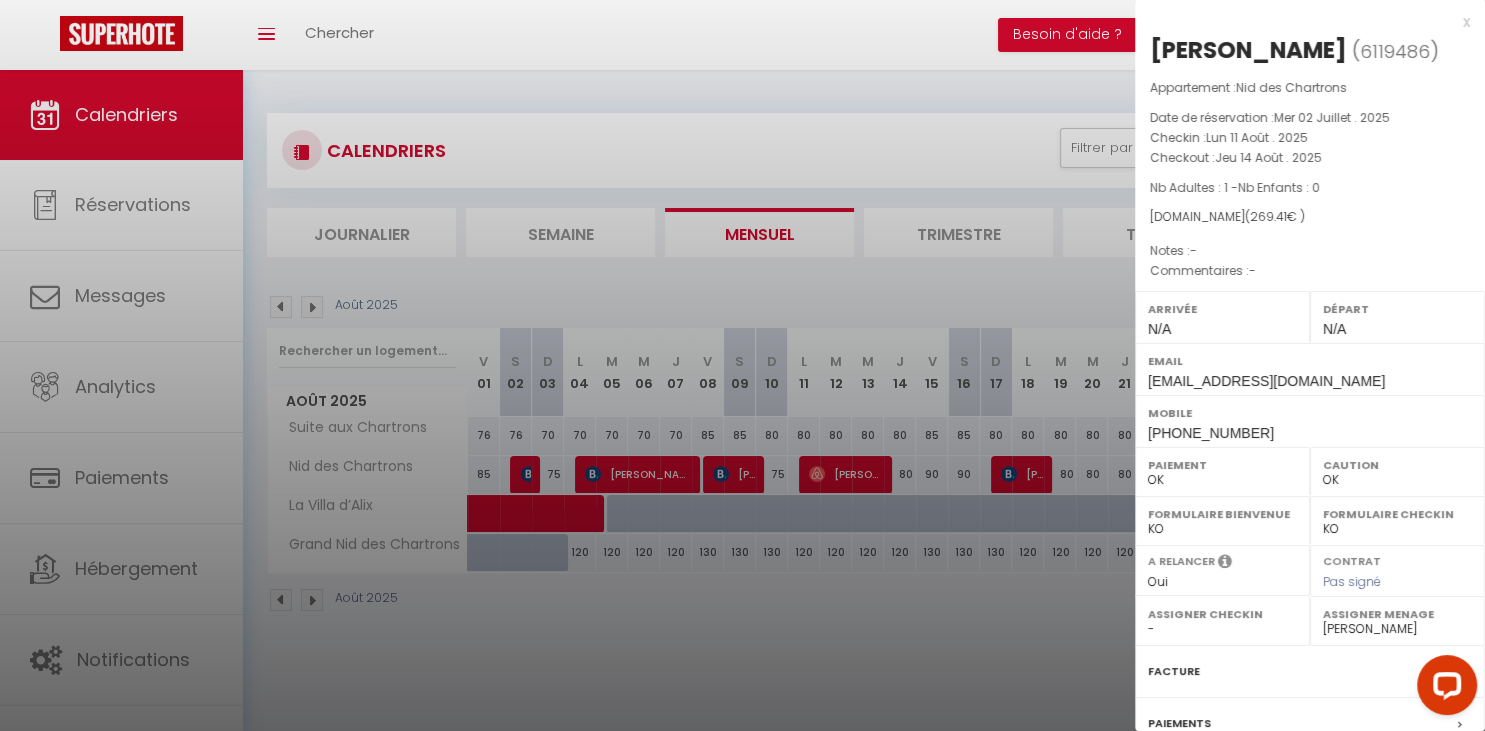 click at bounding box center (742, 365) 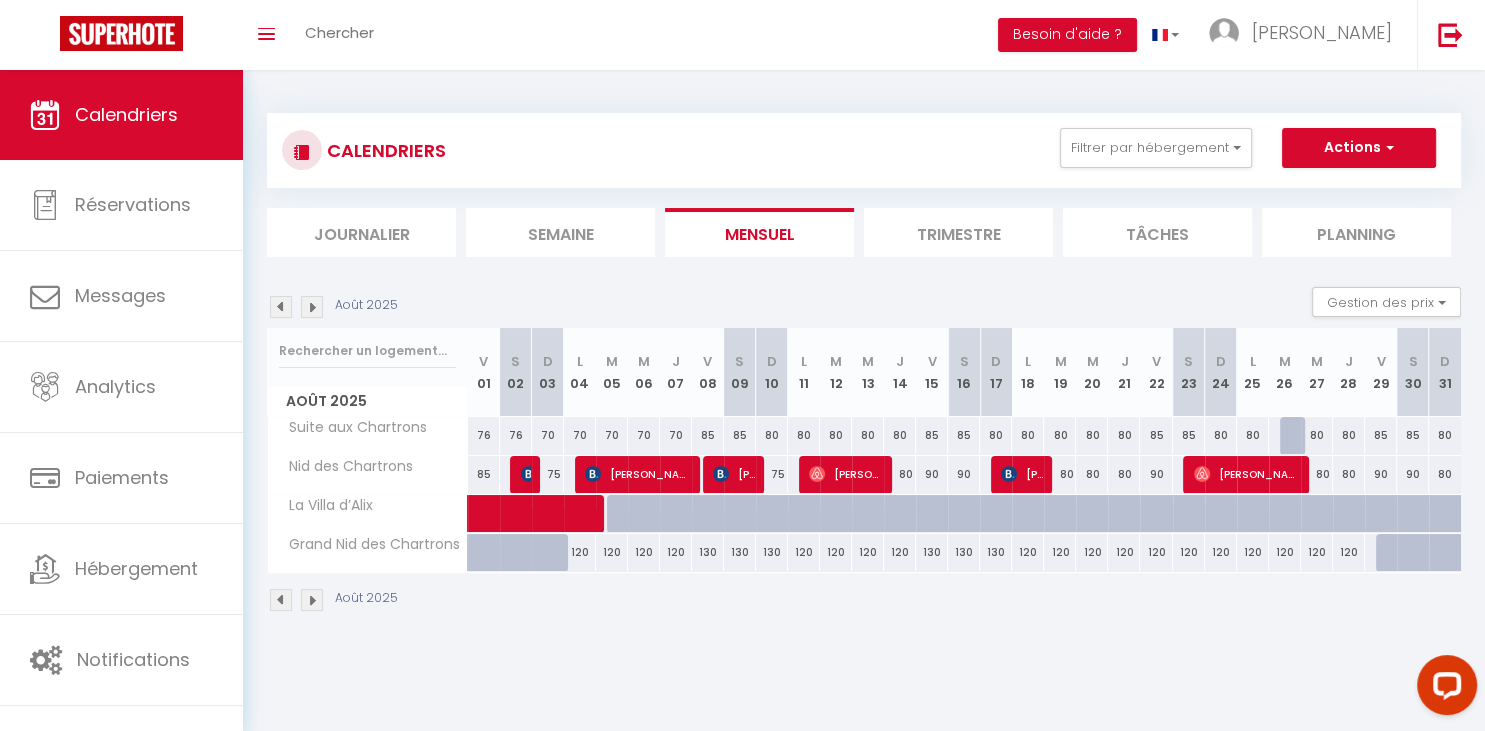 click on "[PERSON_NAME]" at bounding box center [1022, 474] 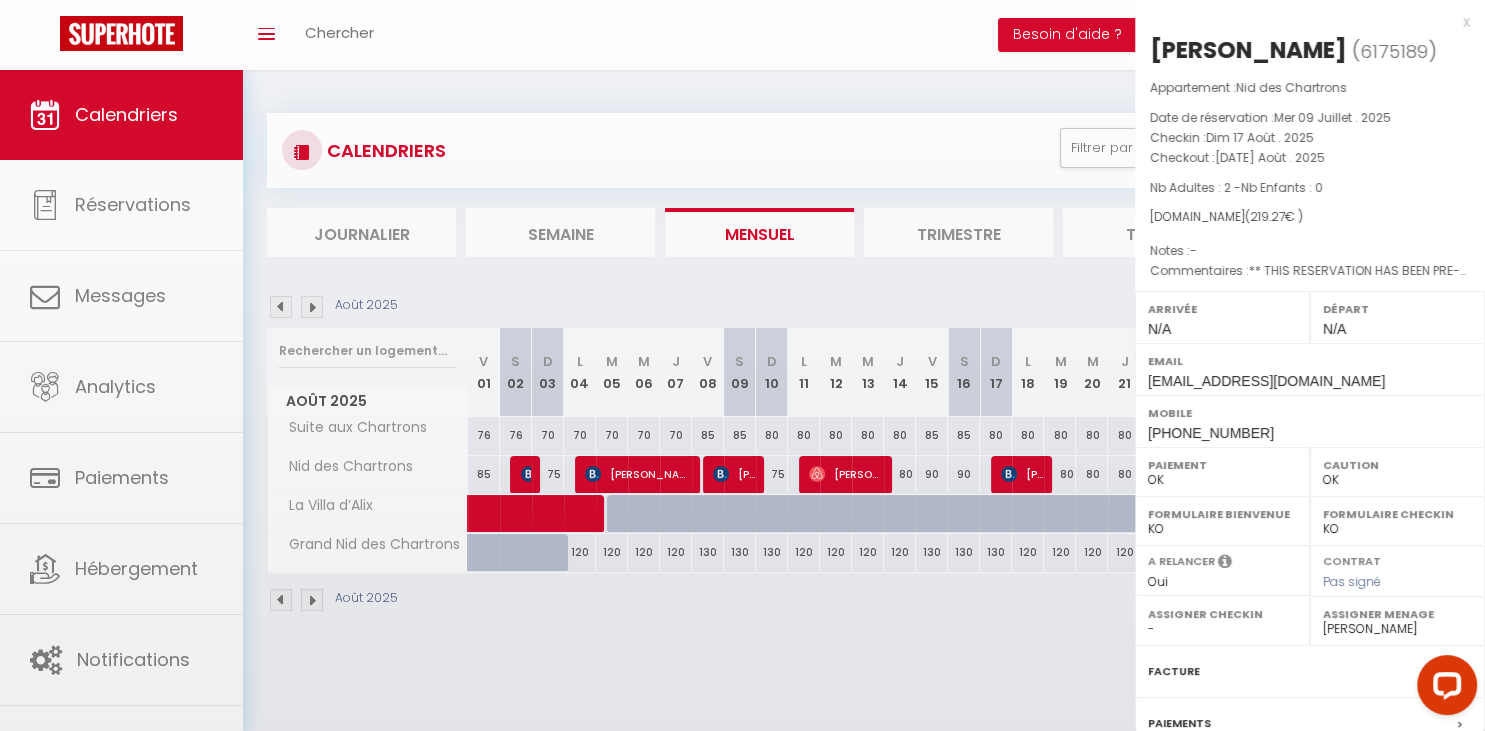 select on "KO" 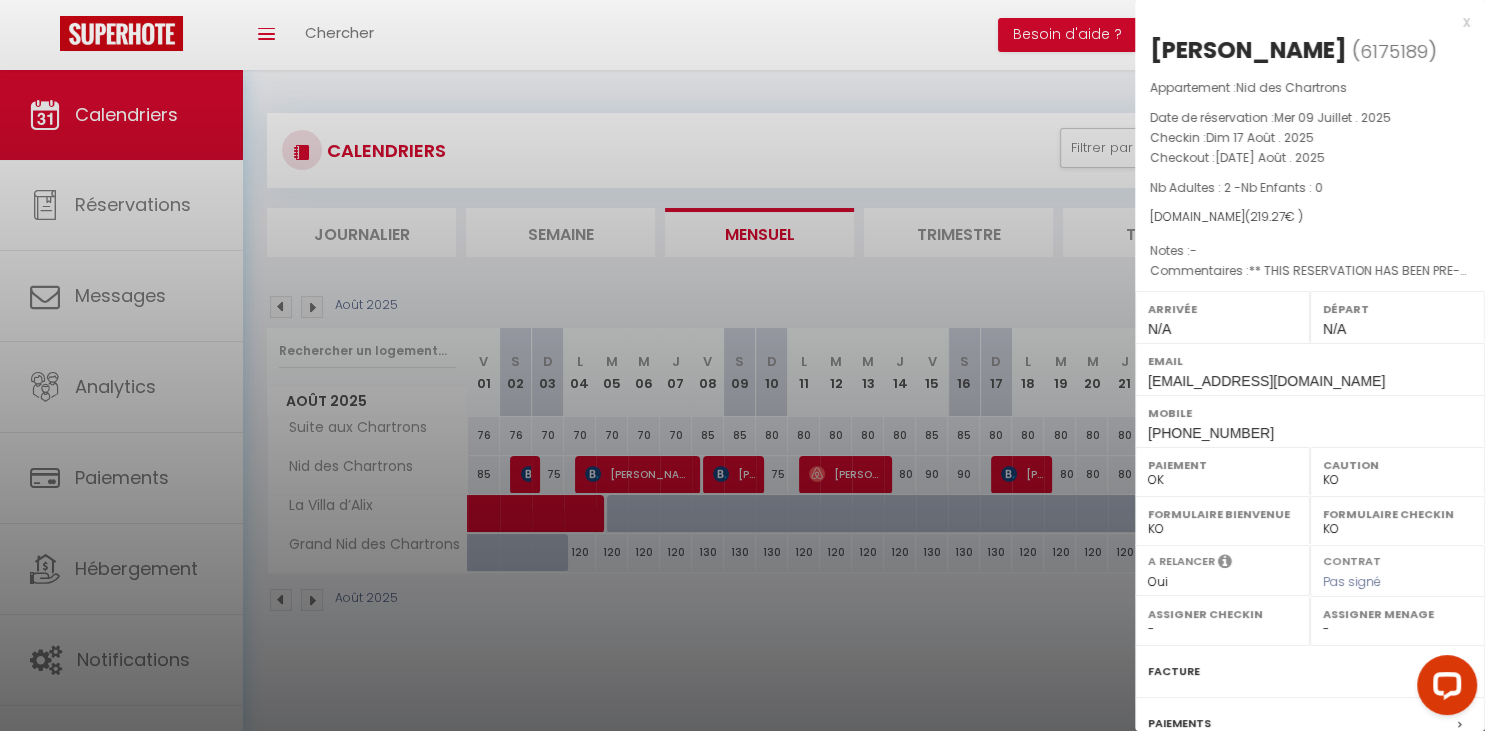 click at bounding box center [742, 365] 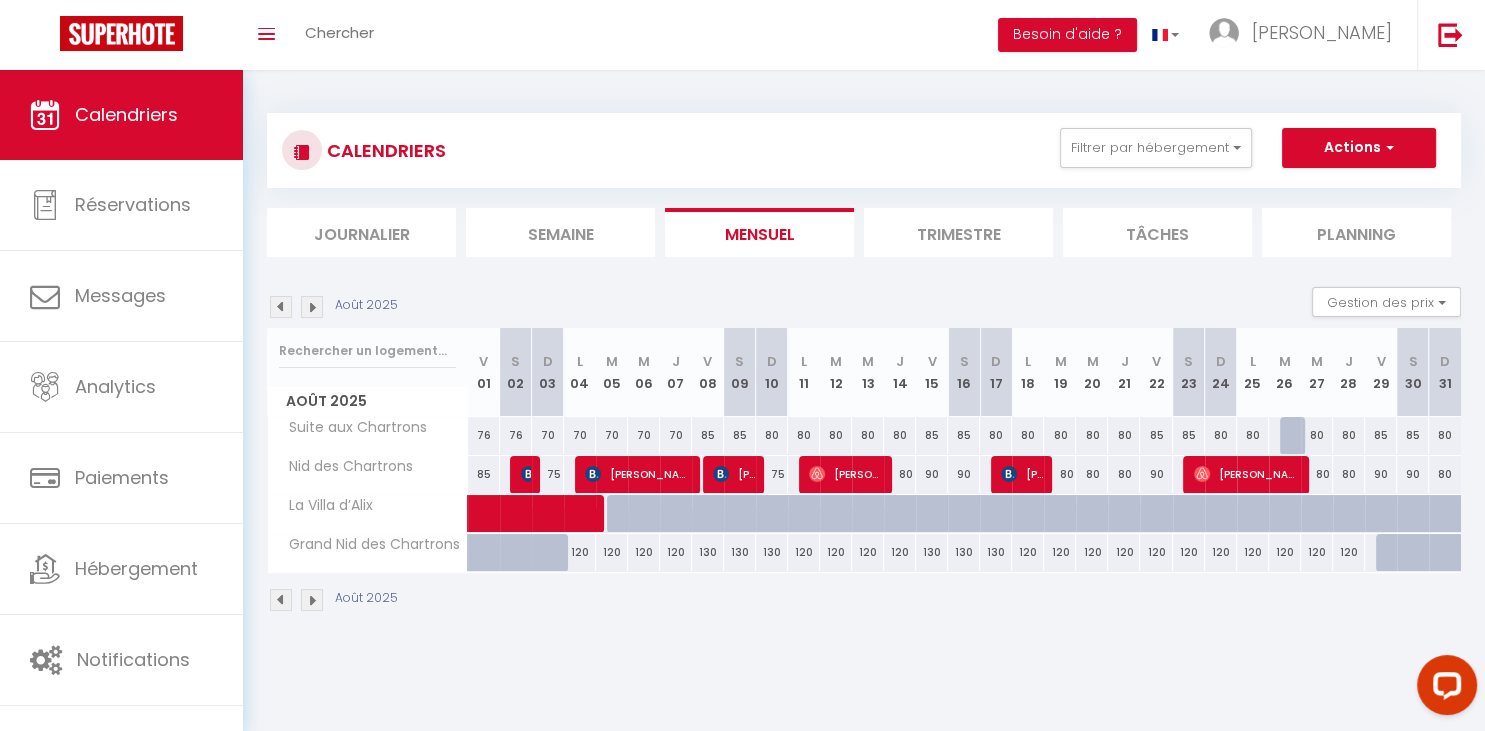 click on "[PERSON_NAME]" at bounding box center (1247, 474) 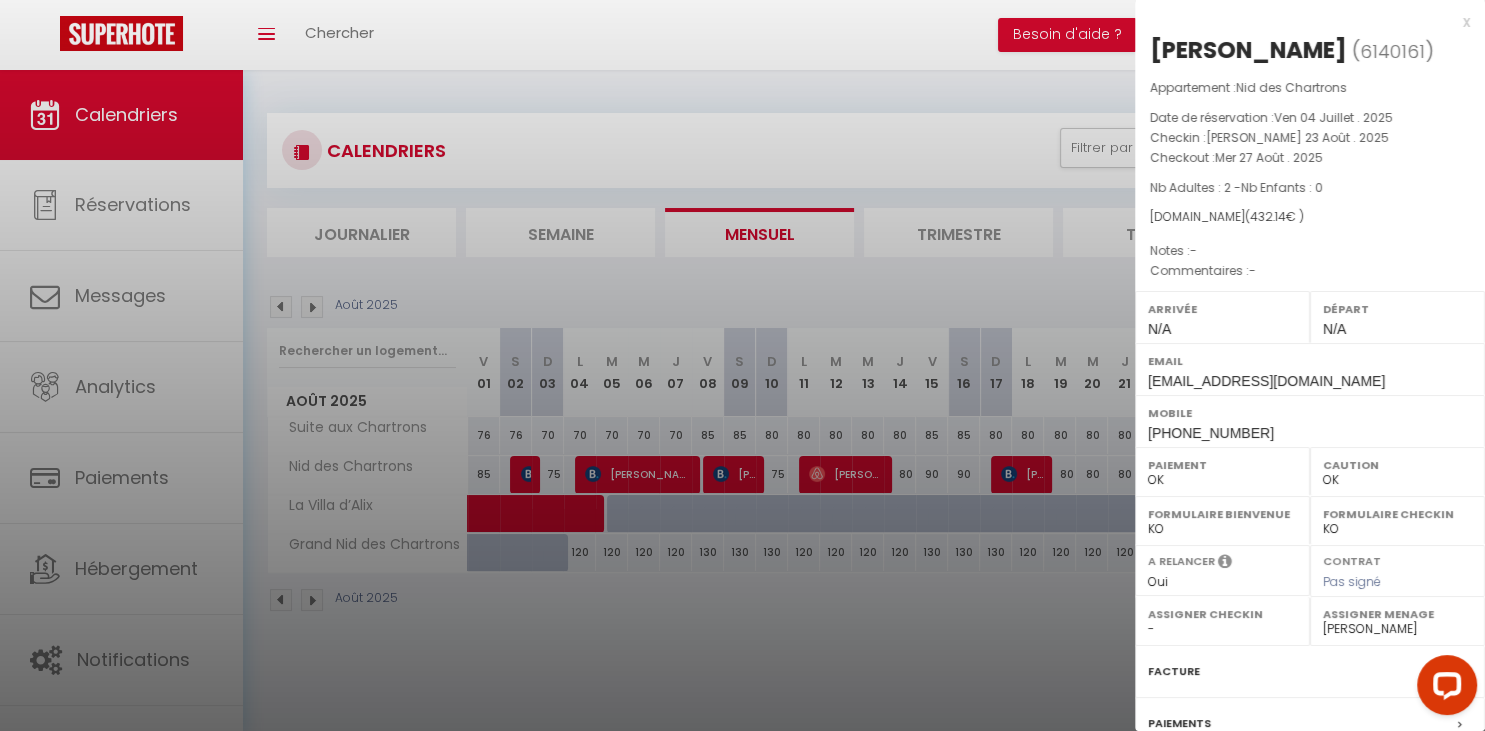 click at bounding box center (742, 365) 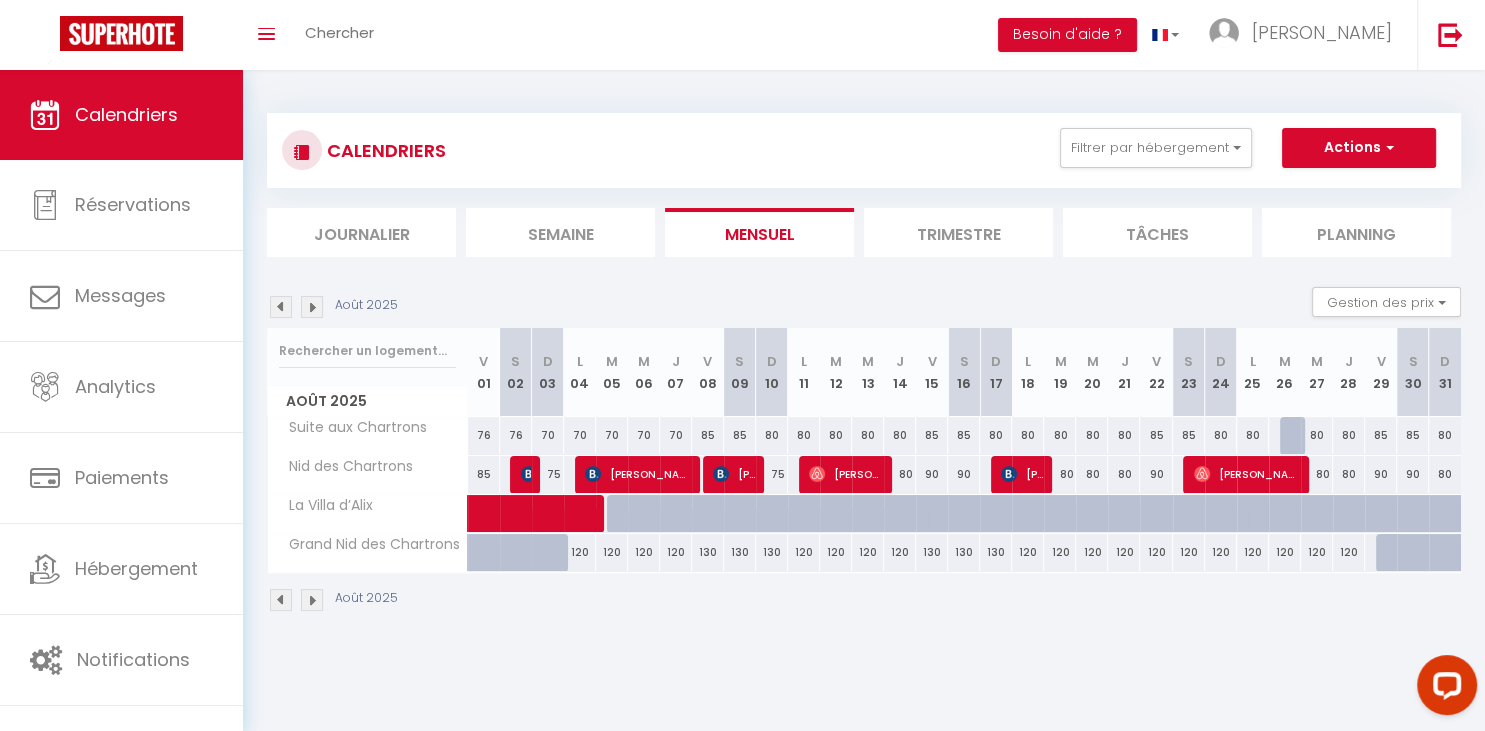 click on "[PERSON_NAME]" at bounding box center [846, 474] 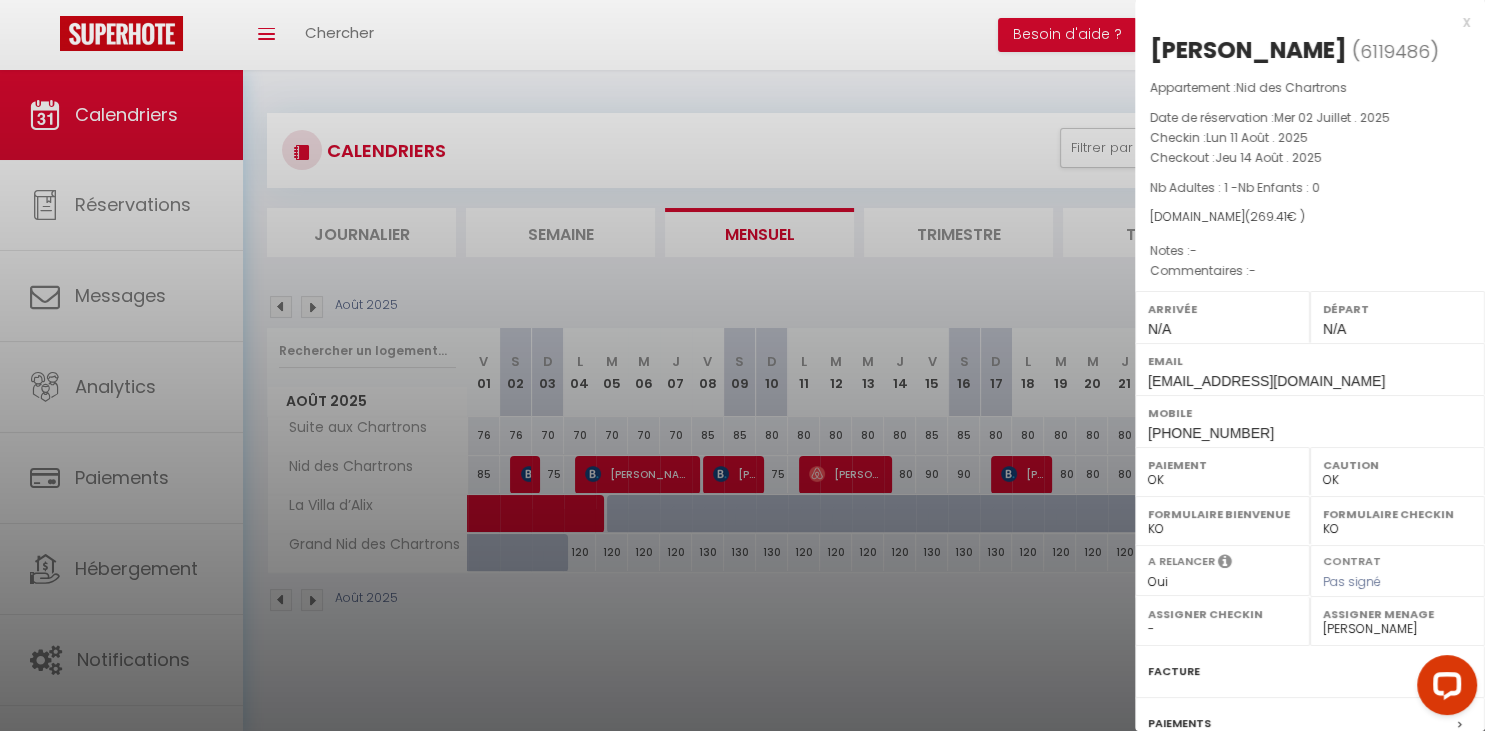 click at bounding box center [742, 365] 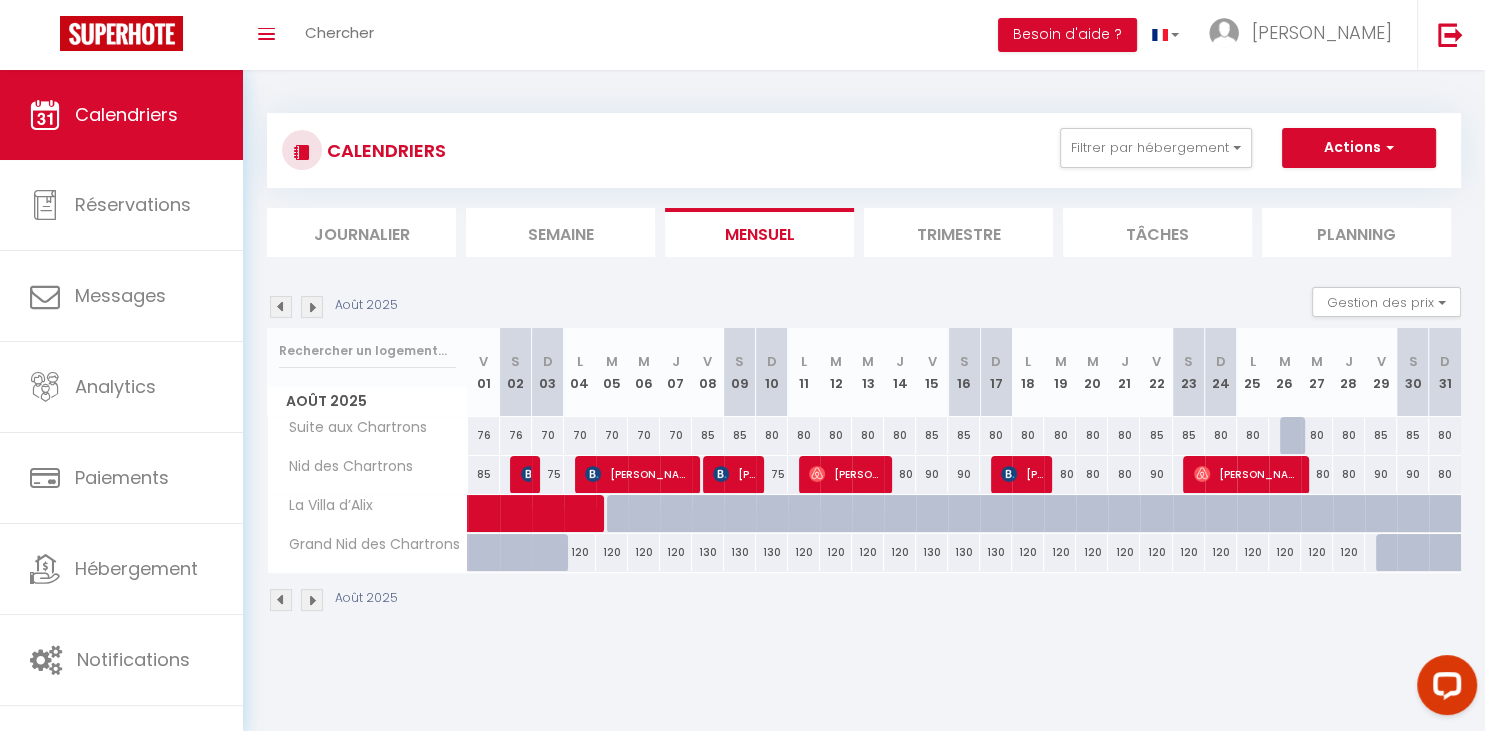 click on "[PERSON_NAME]" at bounding box center (734, 474) 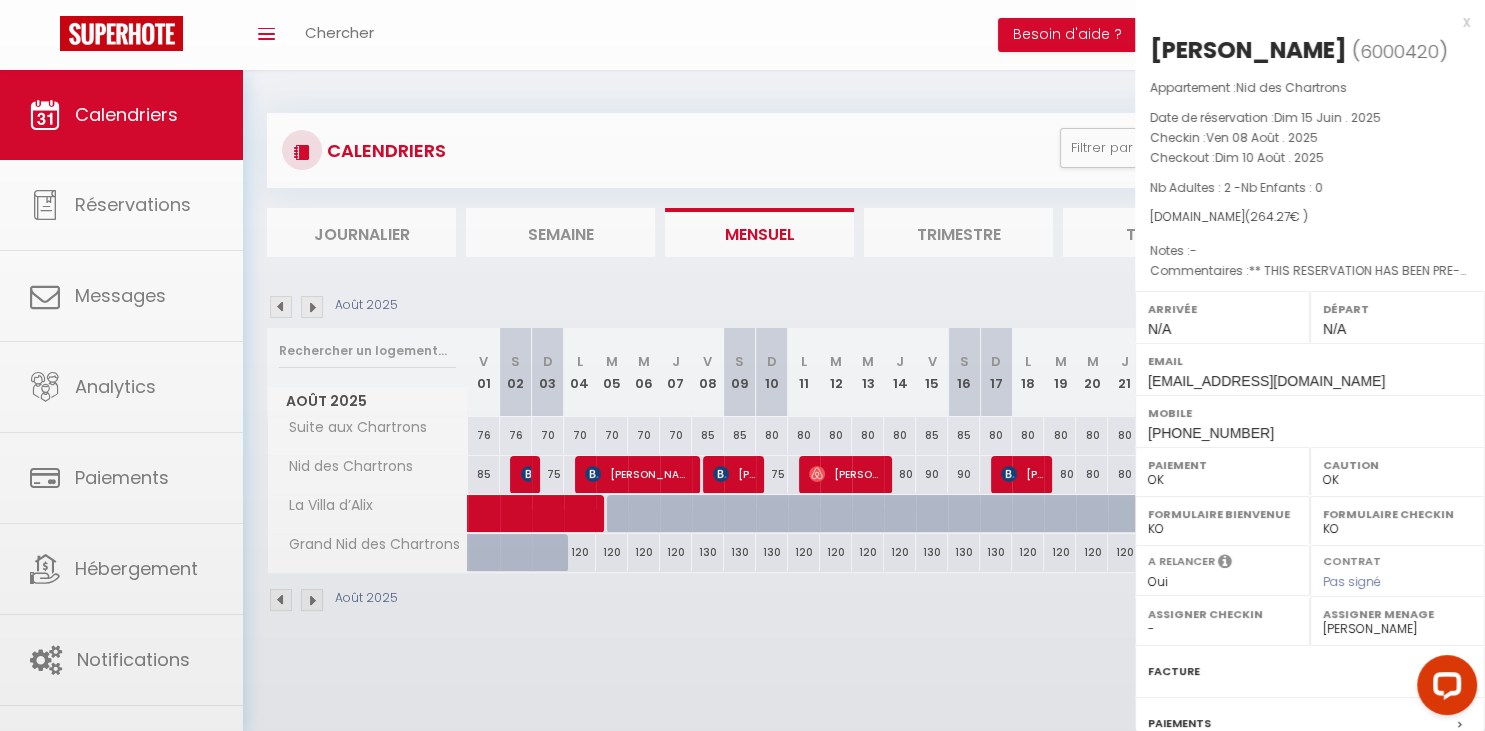 select on "KO" 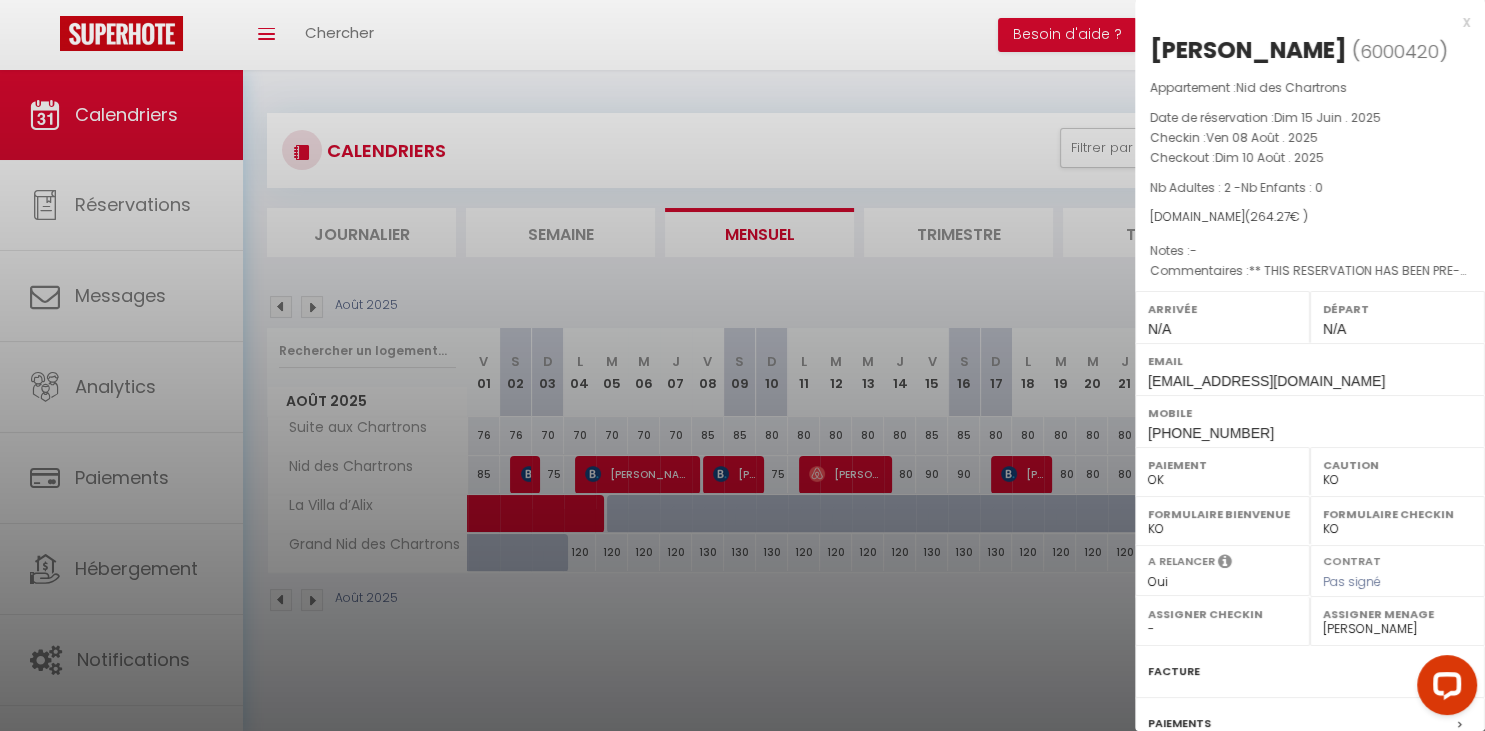 click at bounding box center [742, 365] 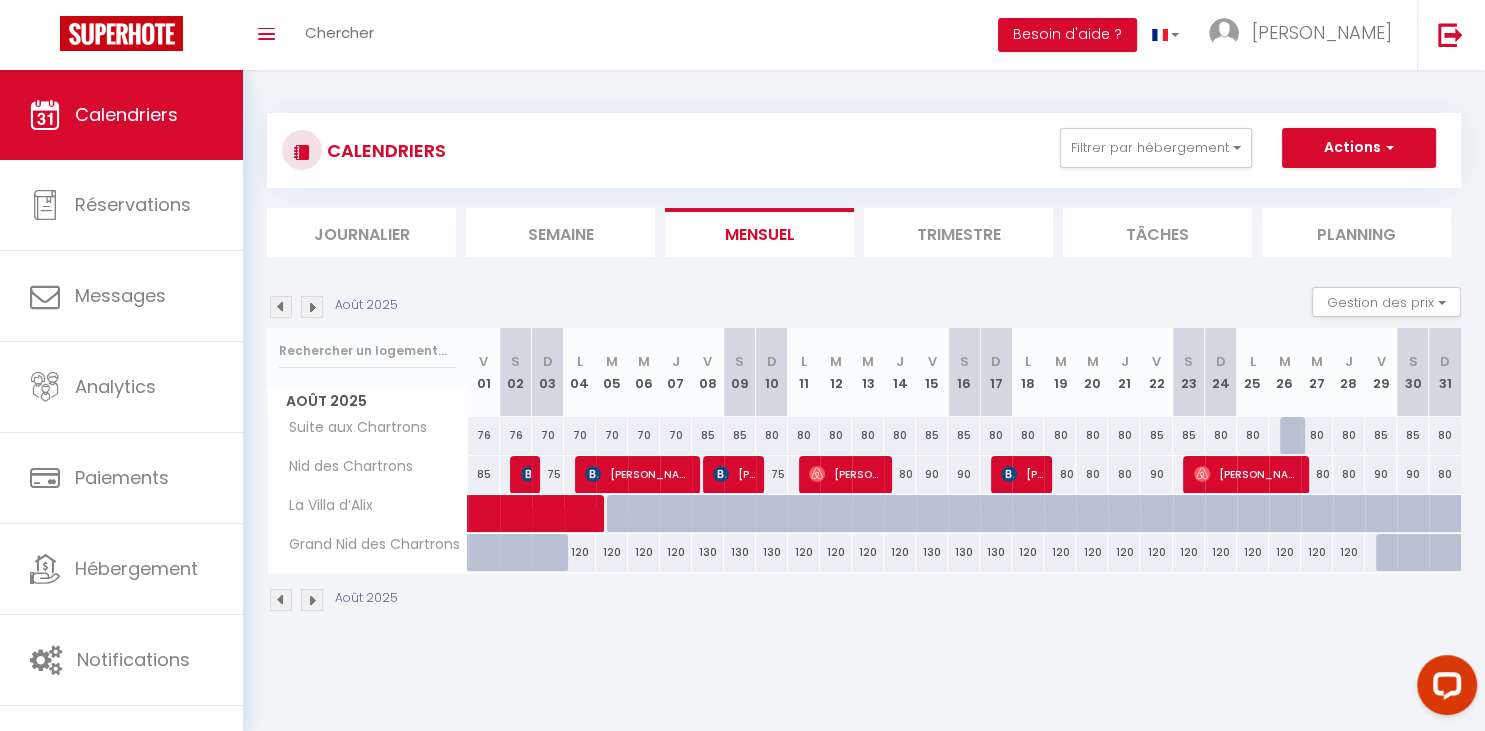 click on "[PERSON_NAME]" at bounding box center [638, 474] 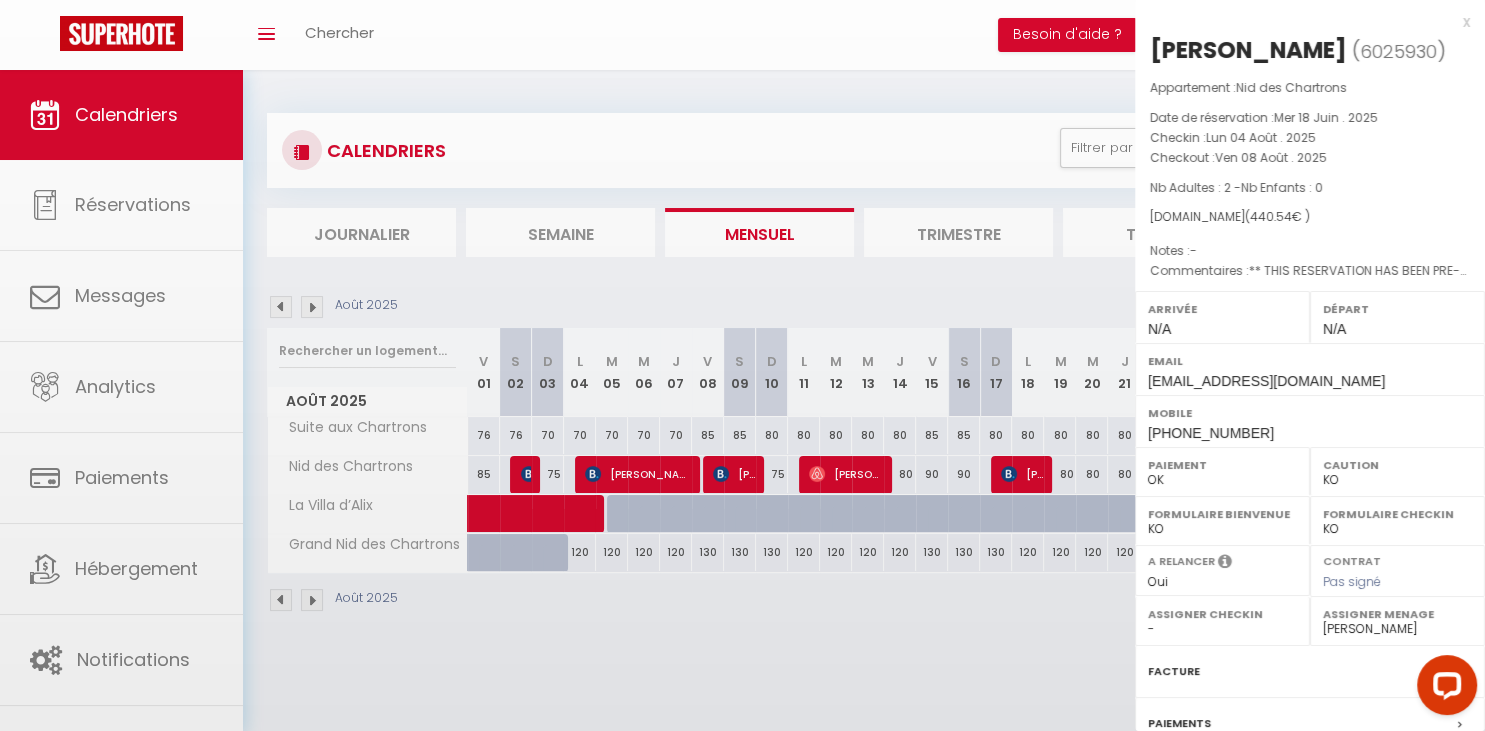 select on "46182" 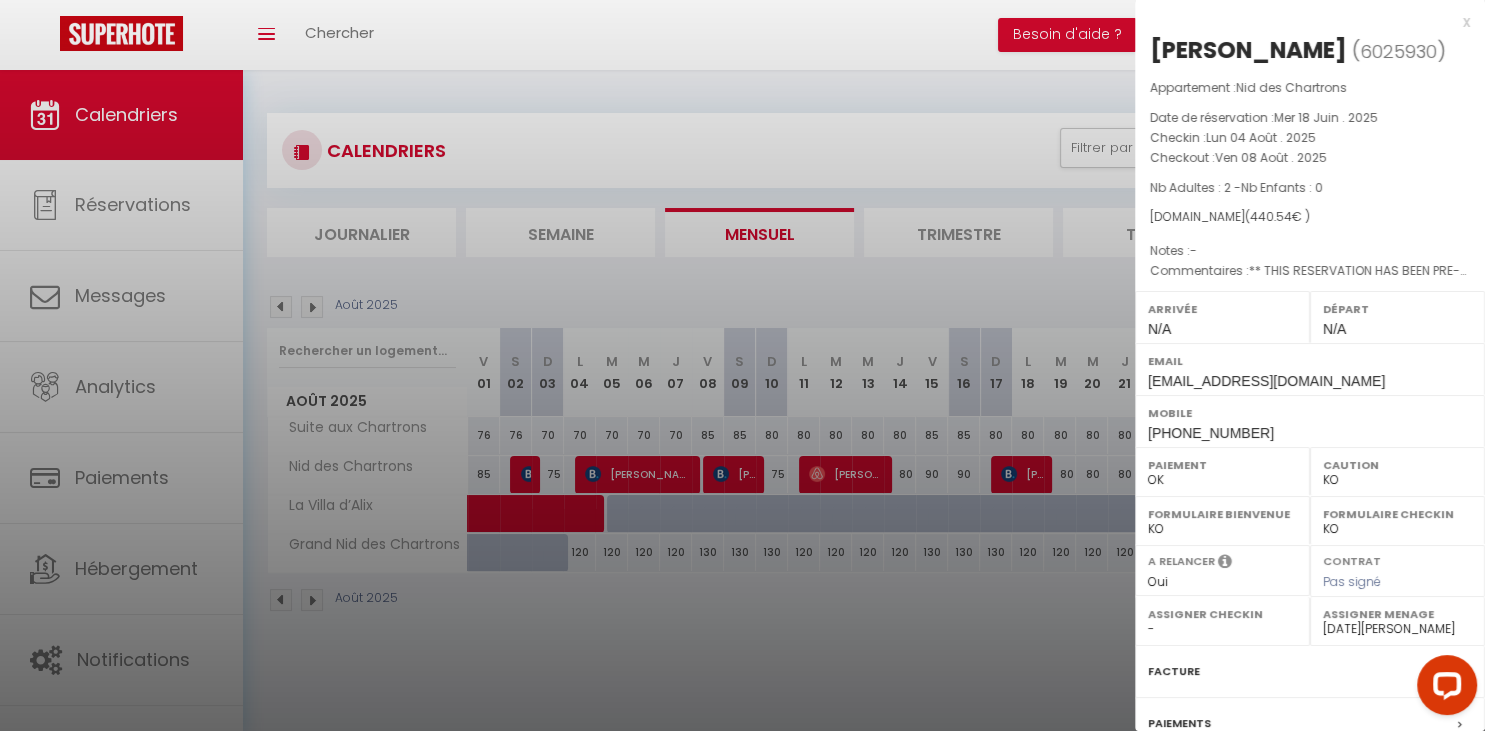 click at bounding box center [742, 365] 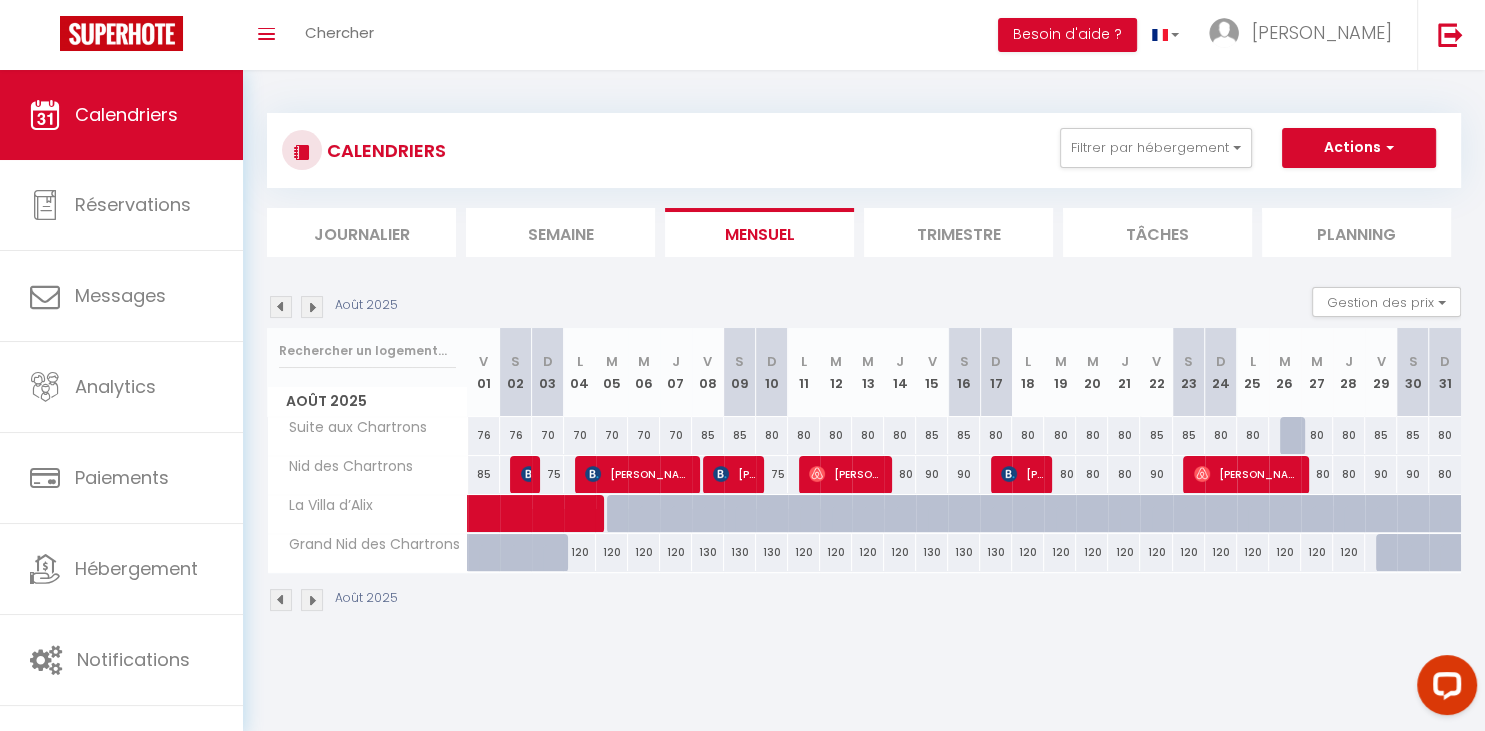click on "[PERSON_NAME]" at bounding box center (846, 474) 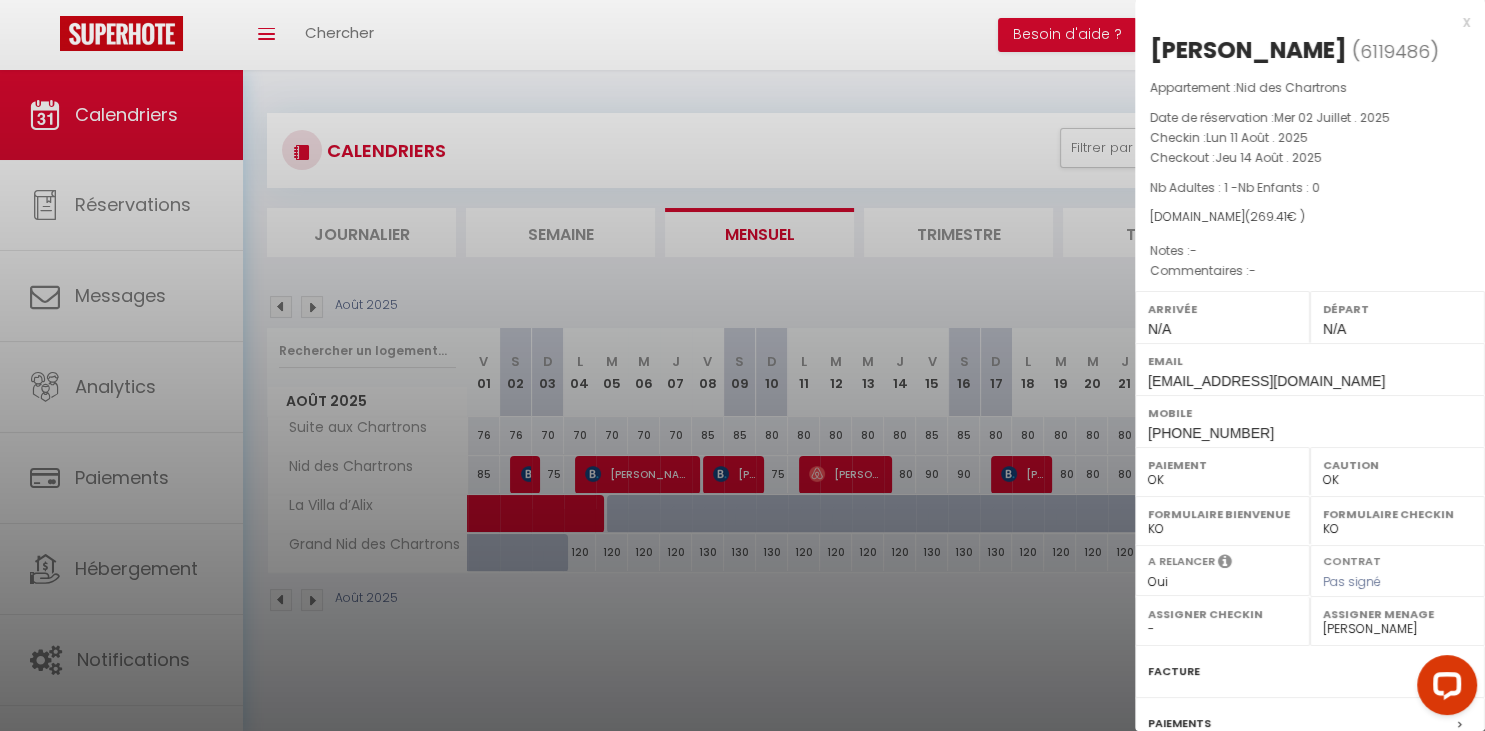 click on "-
Lozane Le Corre
[PERSON_NAME]
[PERSON_NAME]
[PERSON_NAME]
Titouan D'Aboville
[PERSON_NAME]
[PERSON_NAME]
[PERSON_NAME] [PERSON_NAME] [PERSON_NAME] [PERSON_NAME] [PERSON_NAME] fondevielle
[PERSON_NAME]
[PERSON_NAME]" at bounding box center (1397, 629) 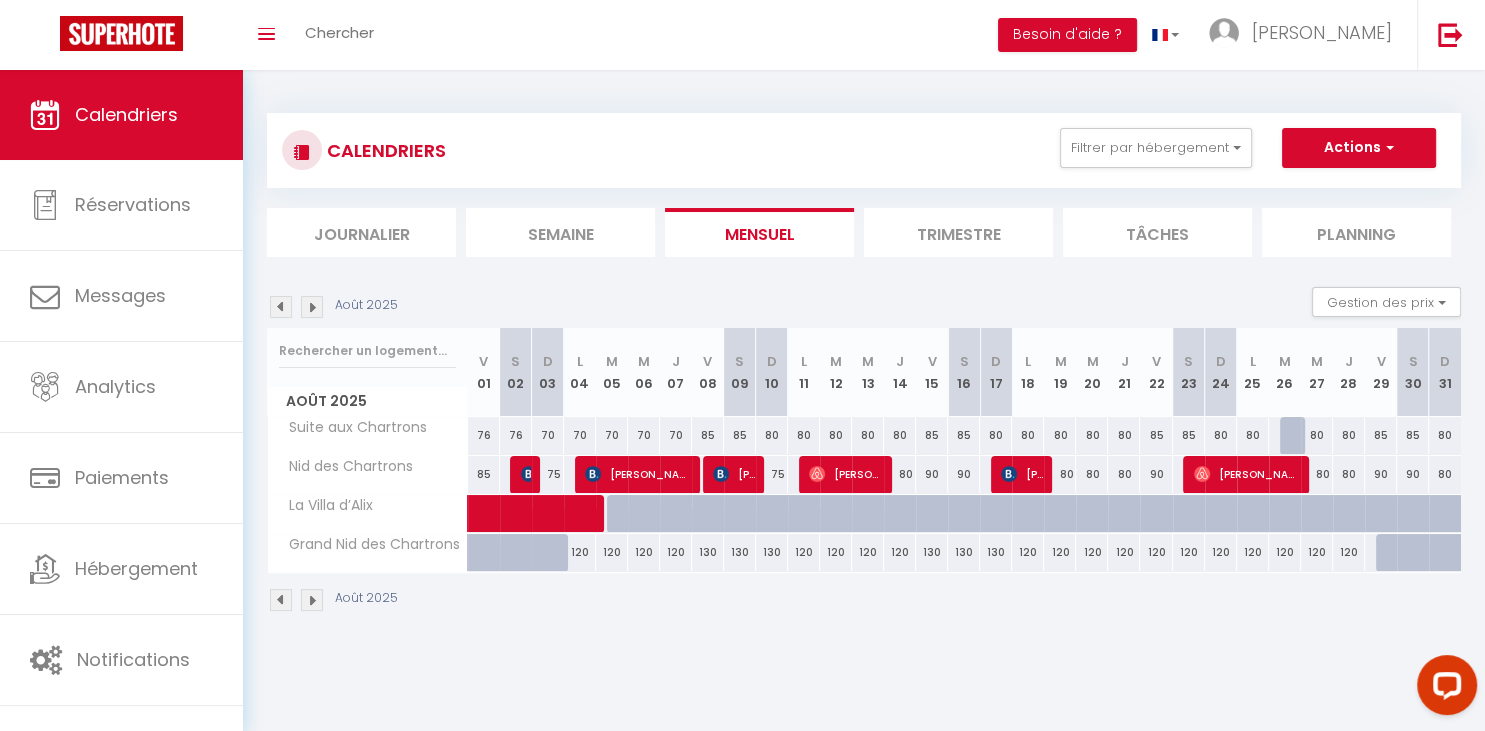 click on "80" at bounding box center (1028, 435) 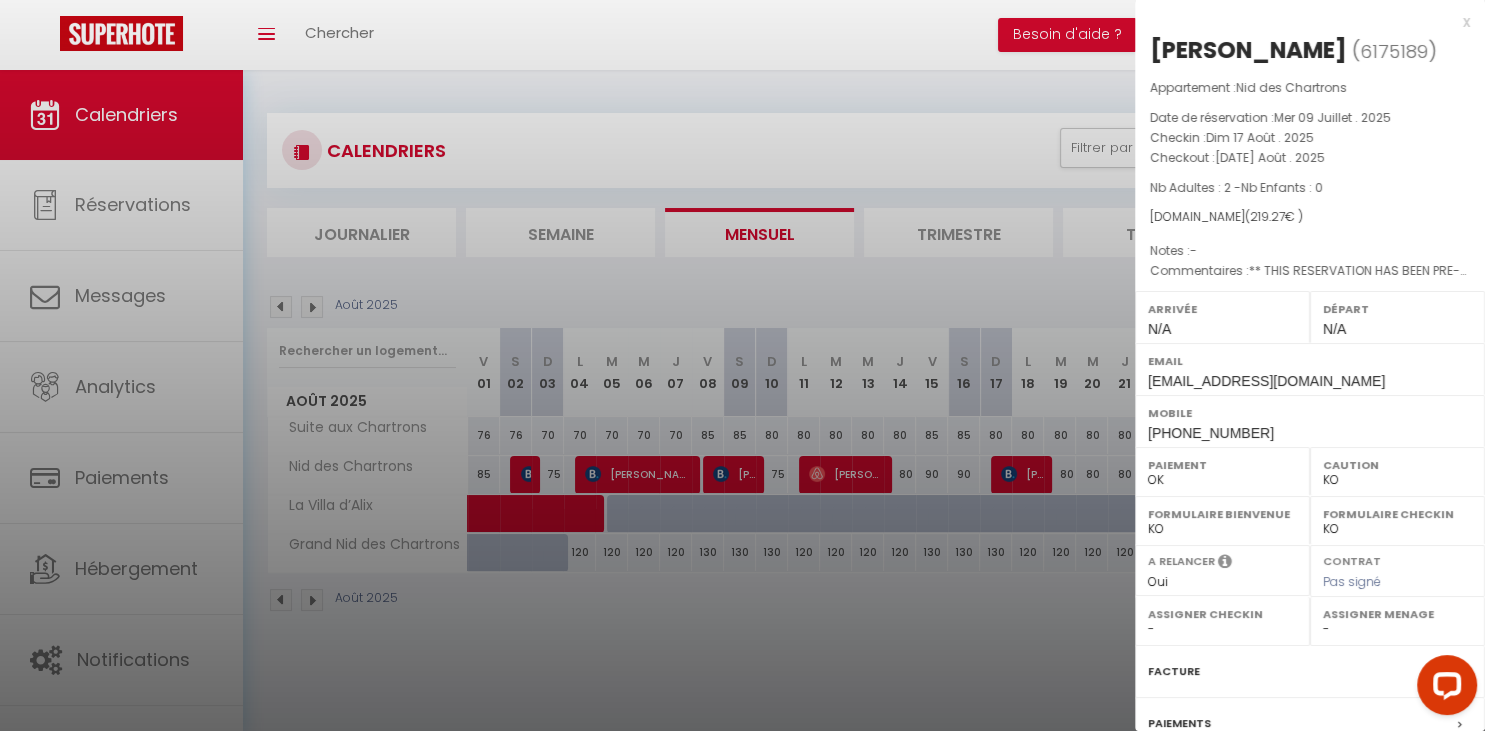 click at bounding box center [742, 365] 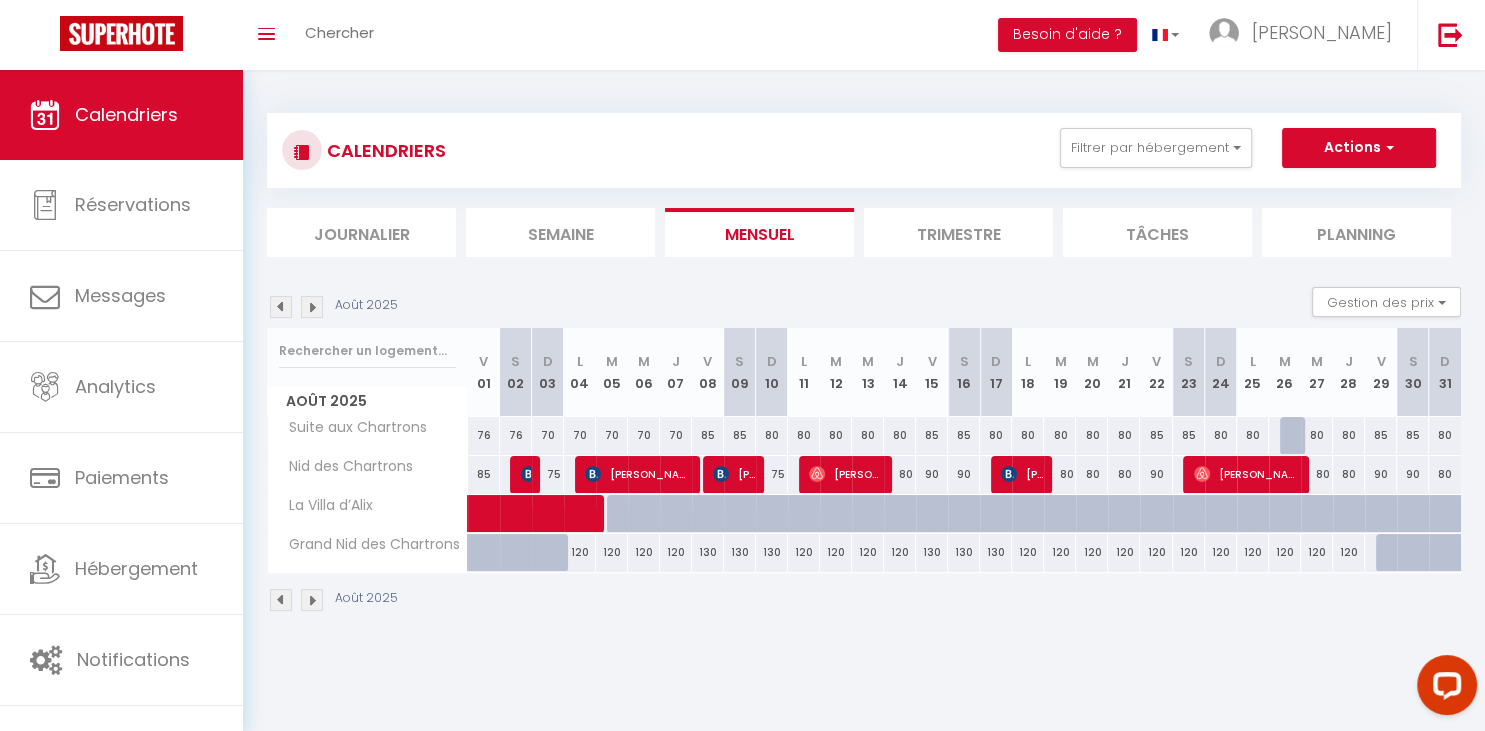 click on "[PERSON_NAME]" at bounding box center [1247, 474] 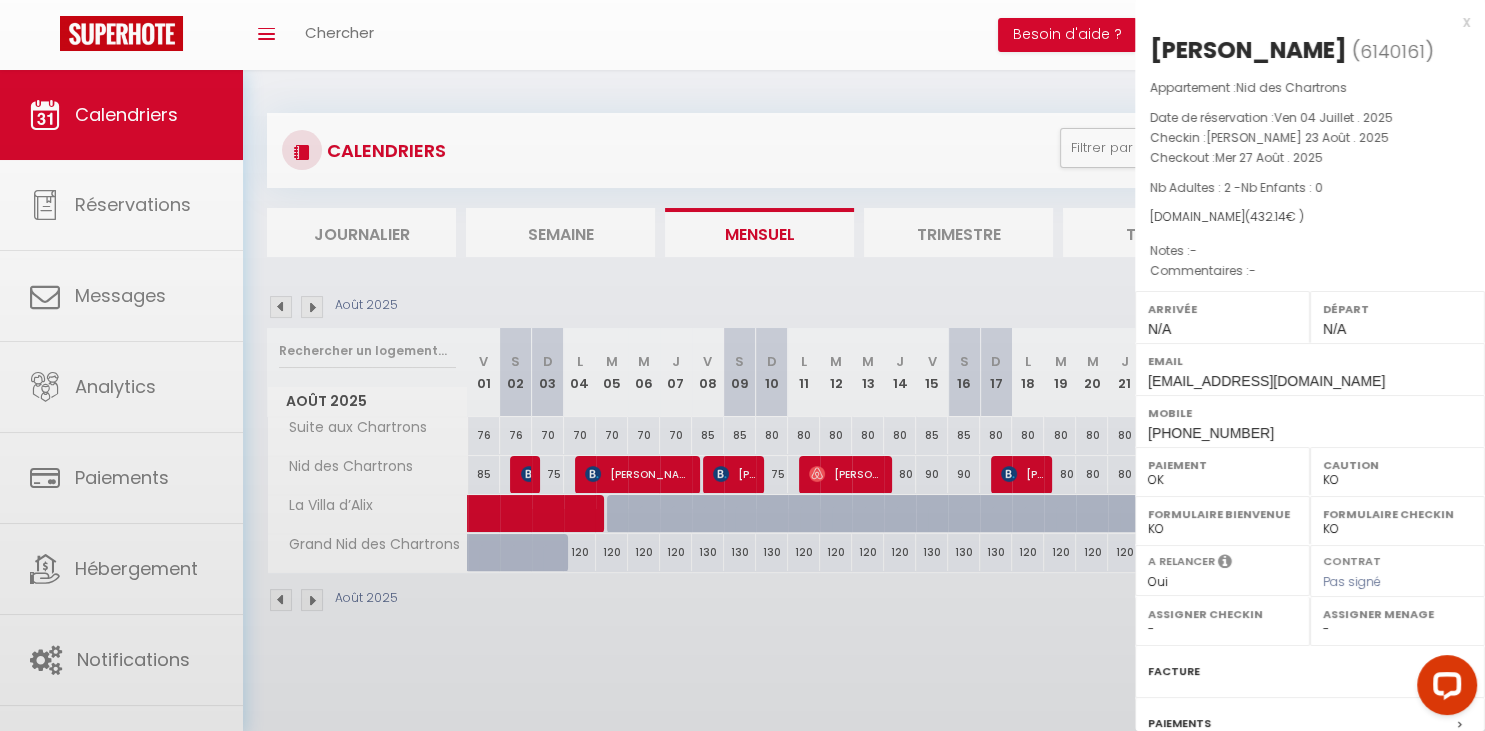 select on "OK" 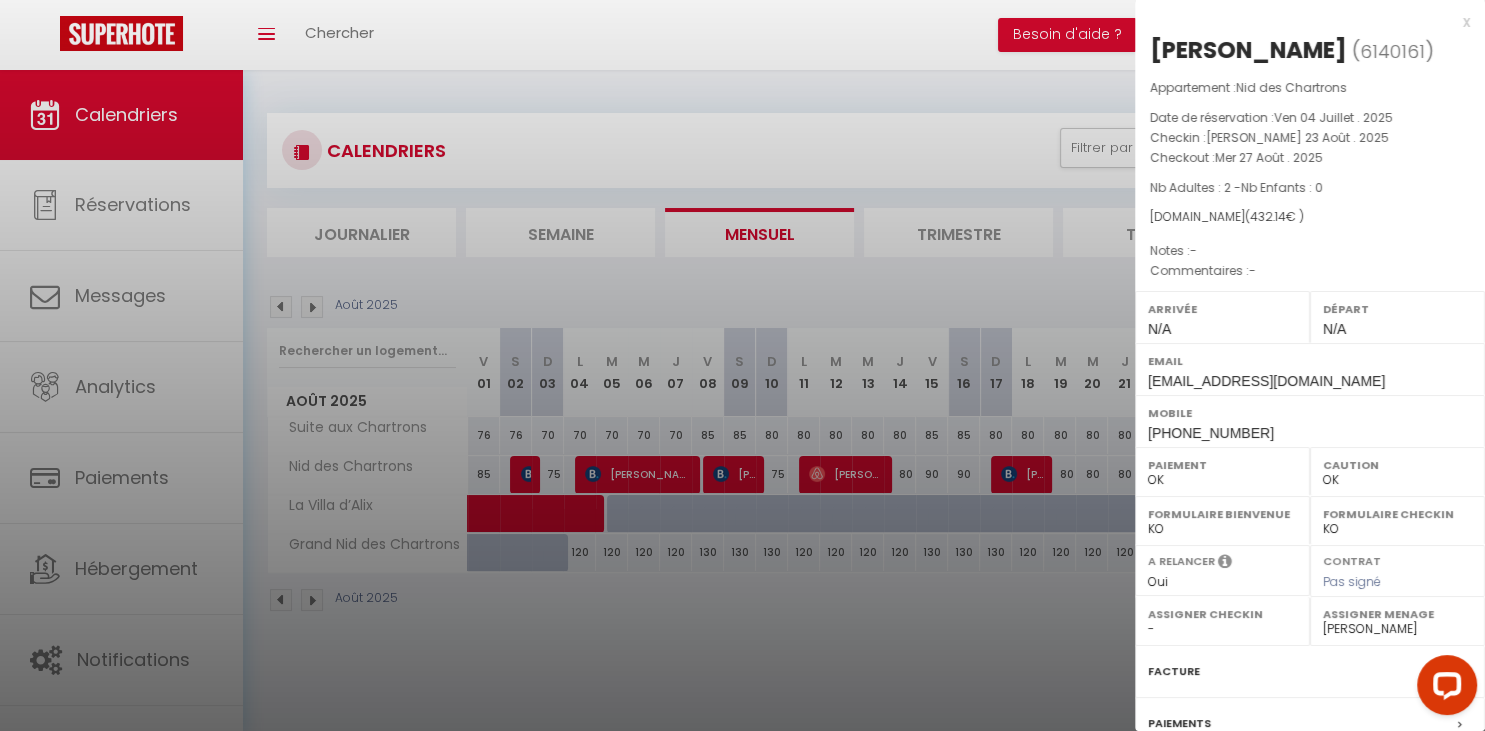 click at bounding box center [742, 365] 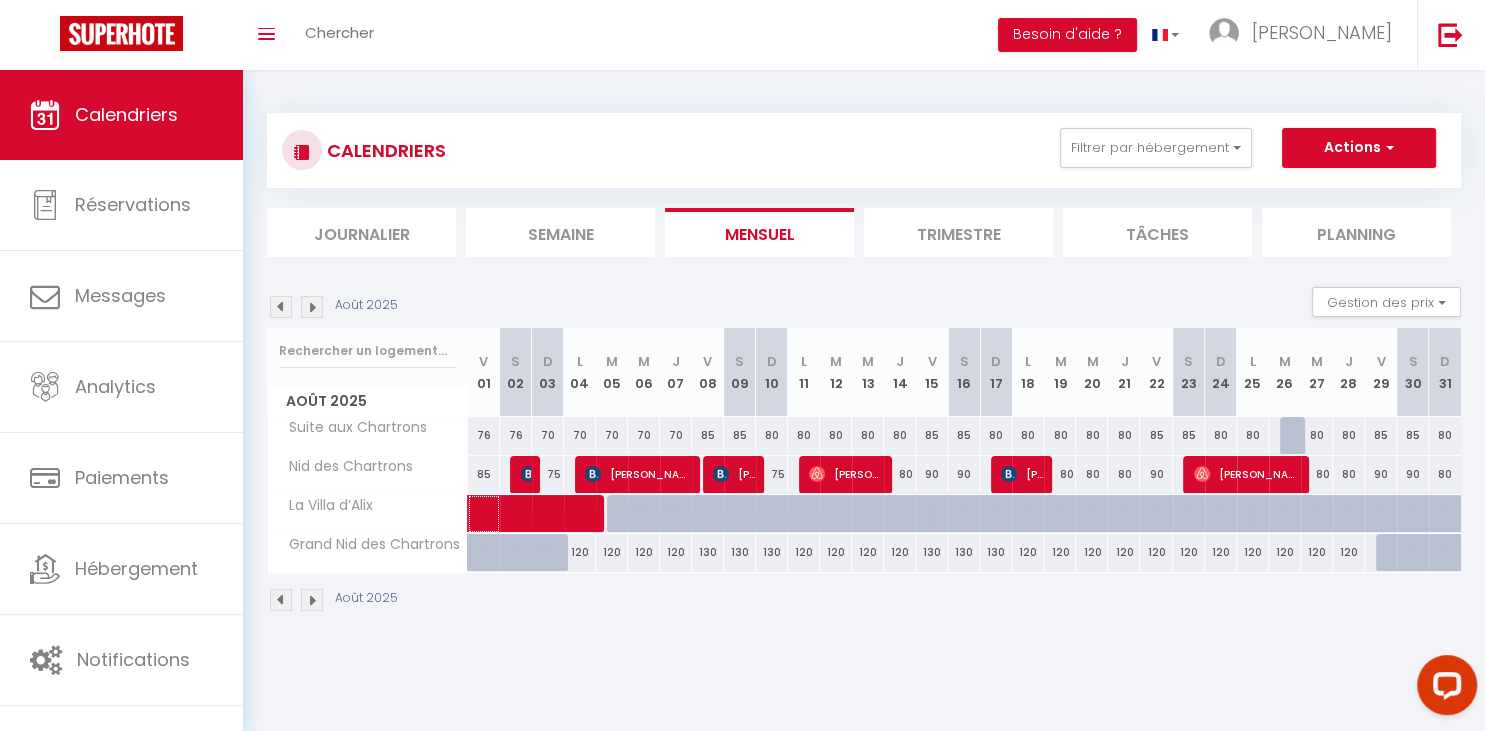 click at bounding box center [581, 514] 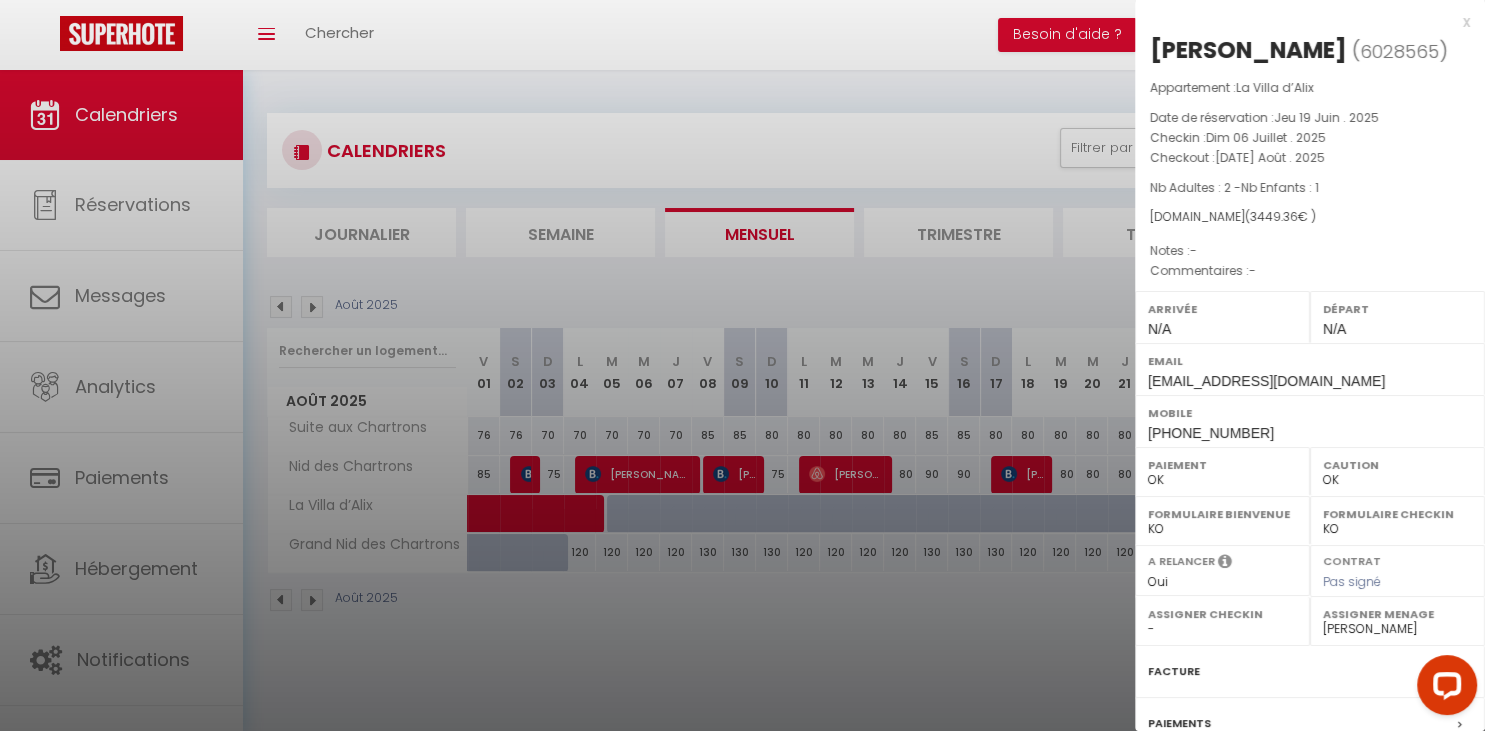 click at bounding box center (742, 365) 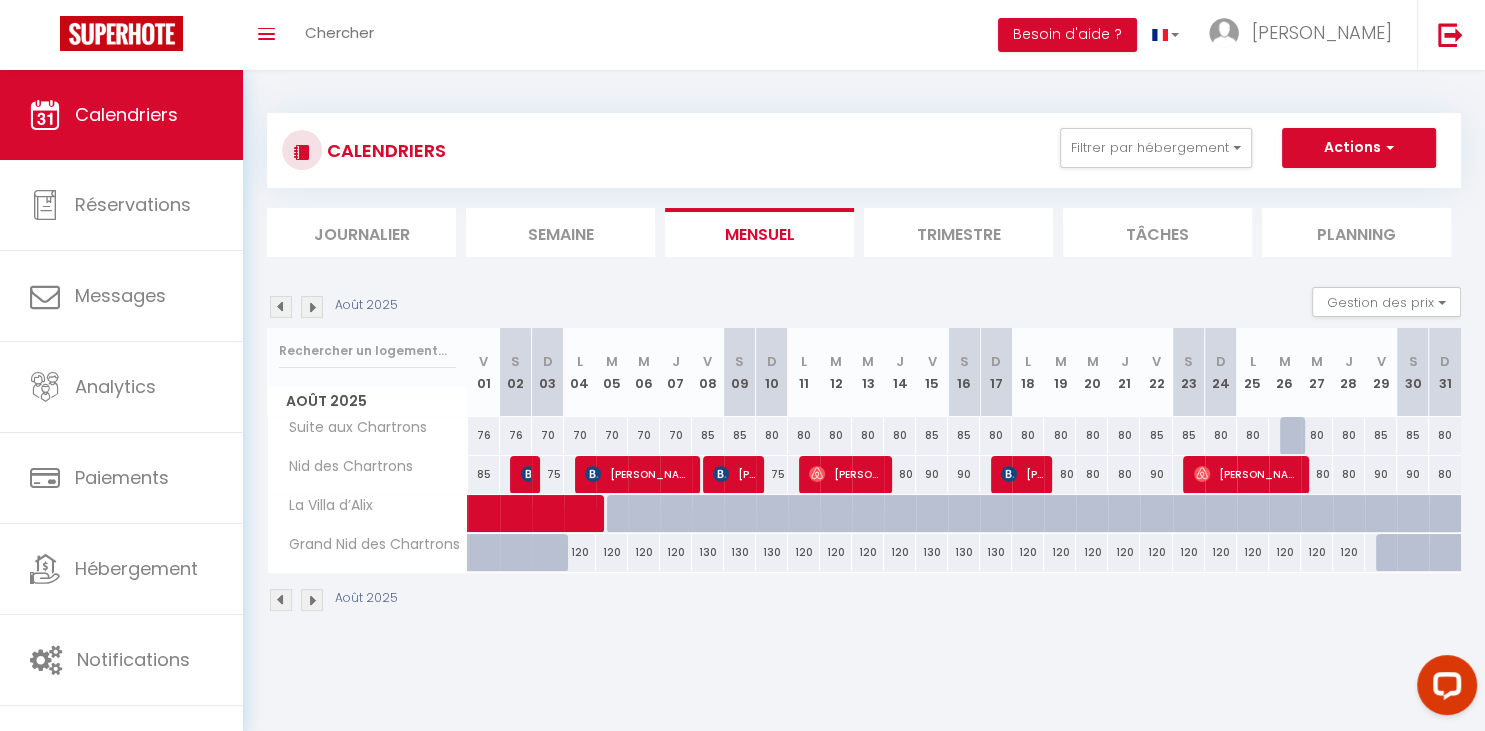 scroll, scrollTop: 70, scrollLeft: 0, axis: vertical 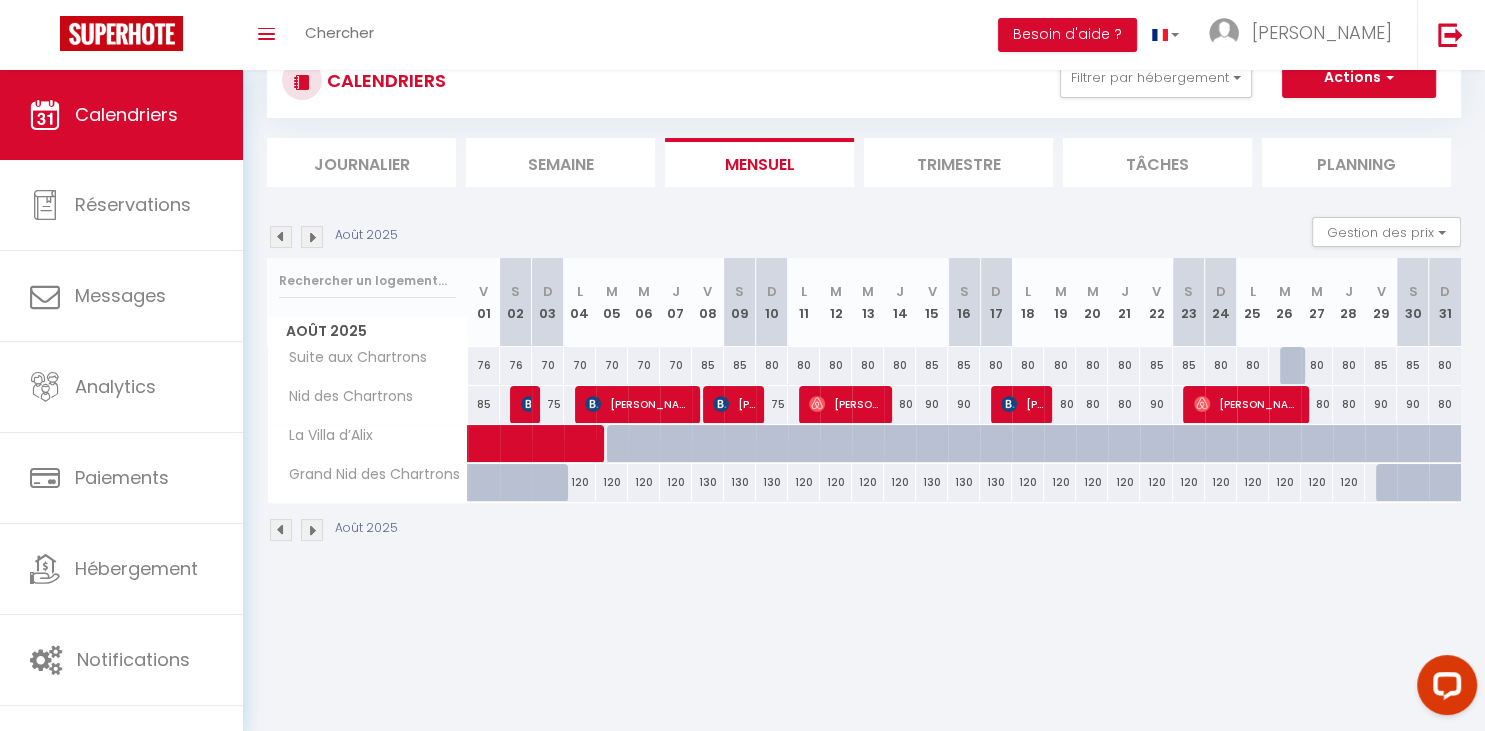 click at bounding box center (312, 530) 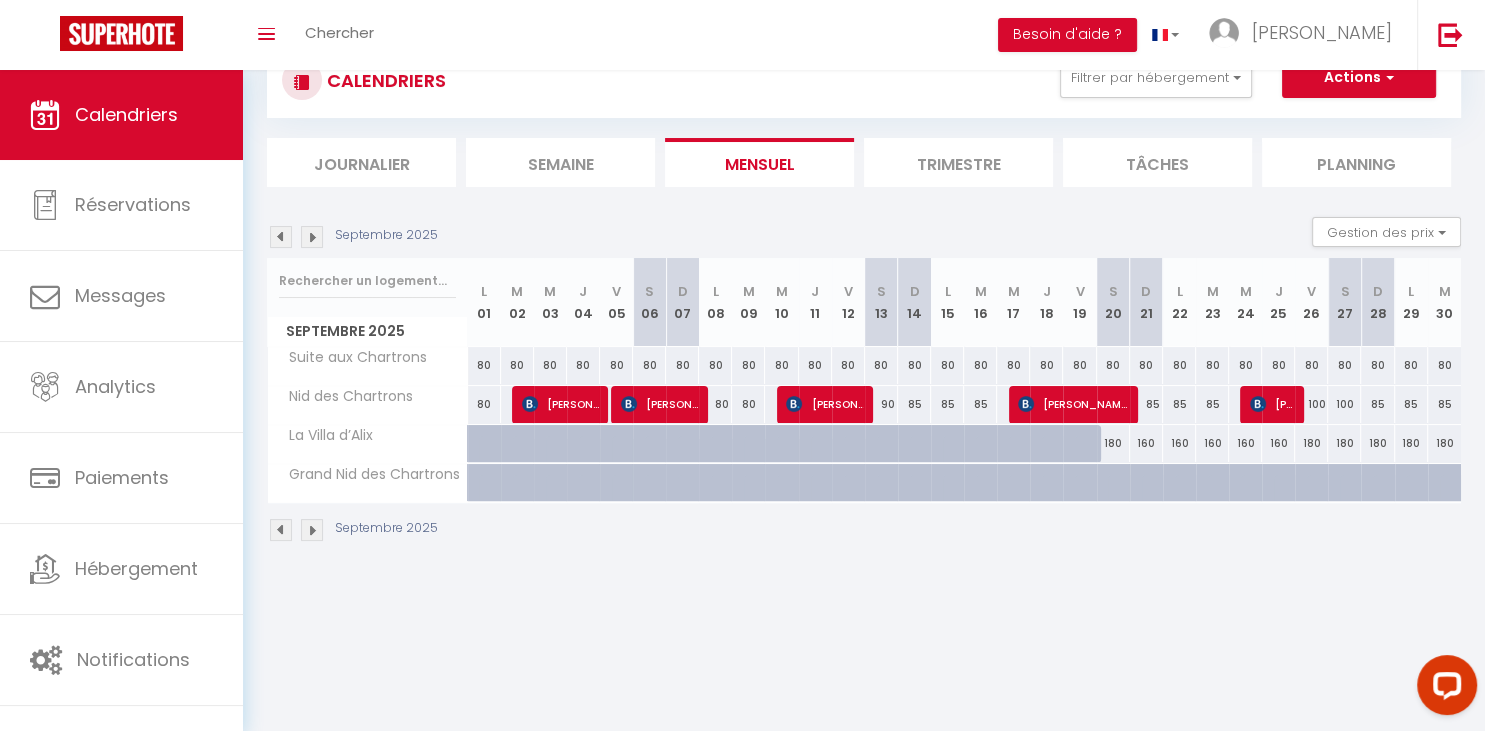 click on "[PERSON_NAME] [PERSON_NAME]" at bounding box center (560, 404) 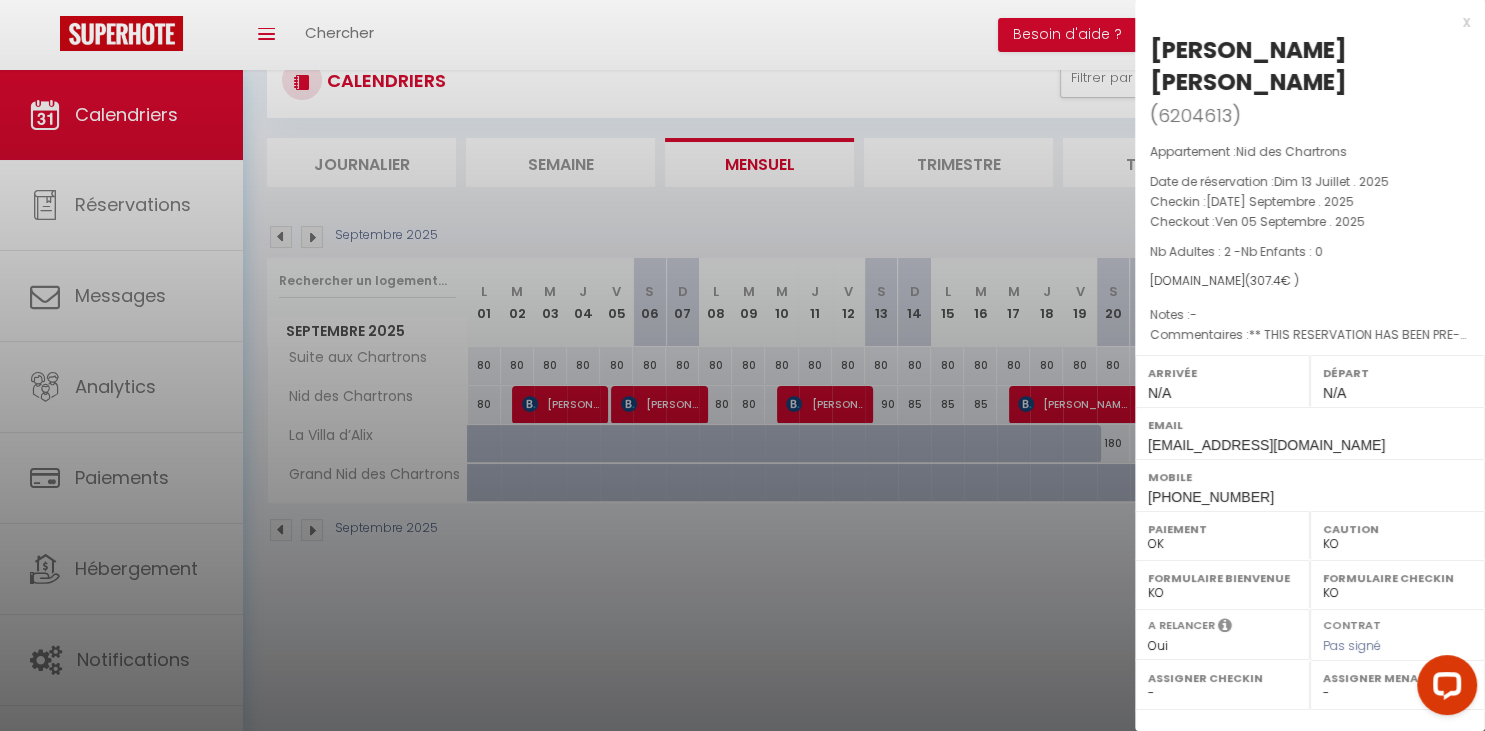 click at bounding box center (742, 365) 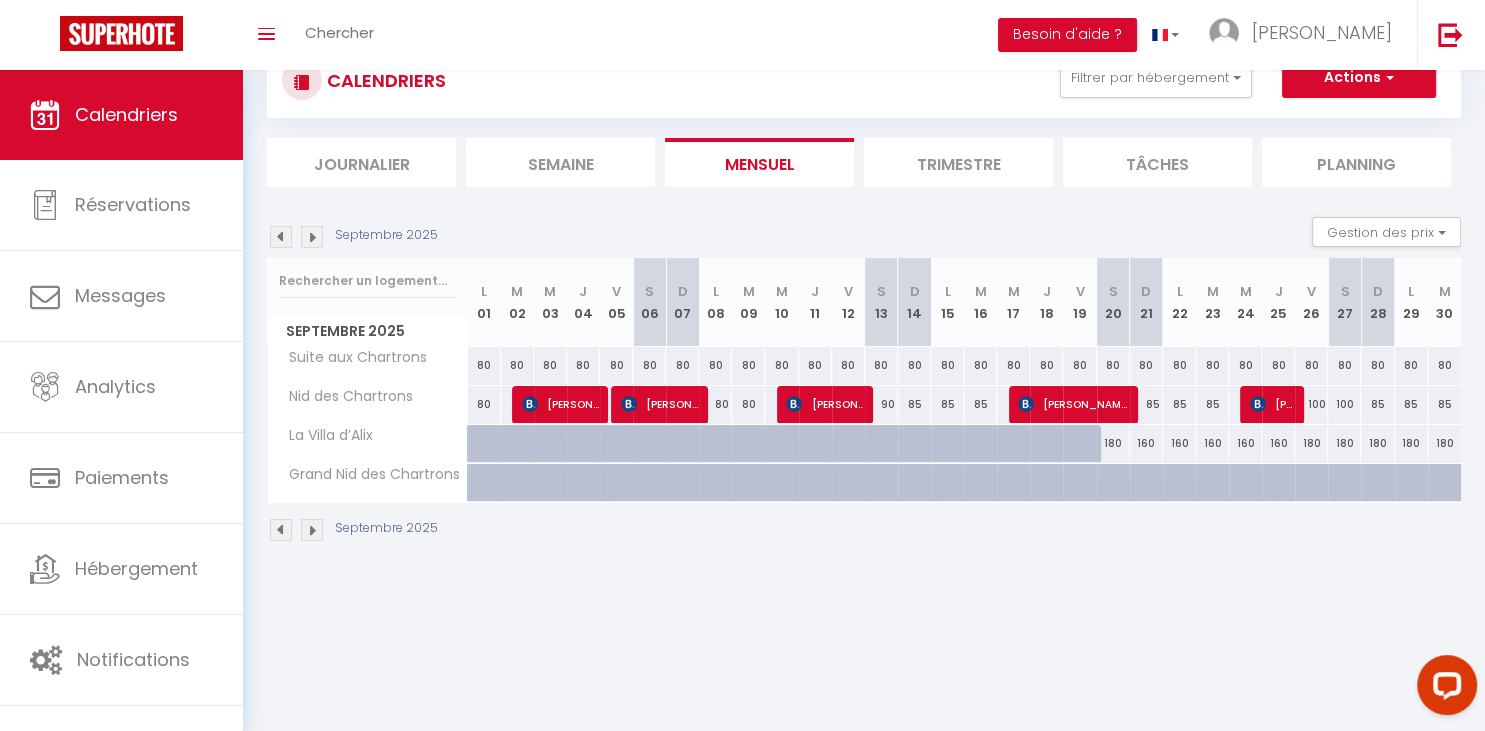 click on "[PERSON_NAME]" at bounding box center (659, 404) 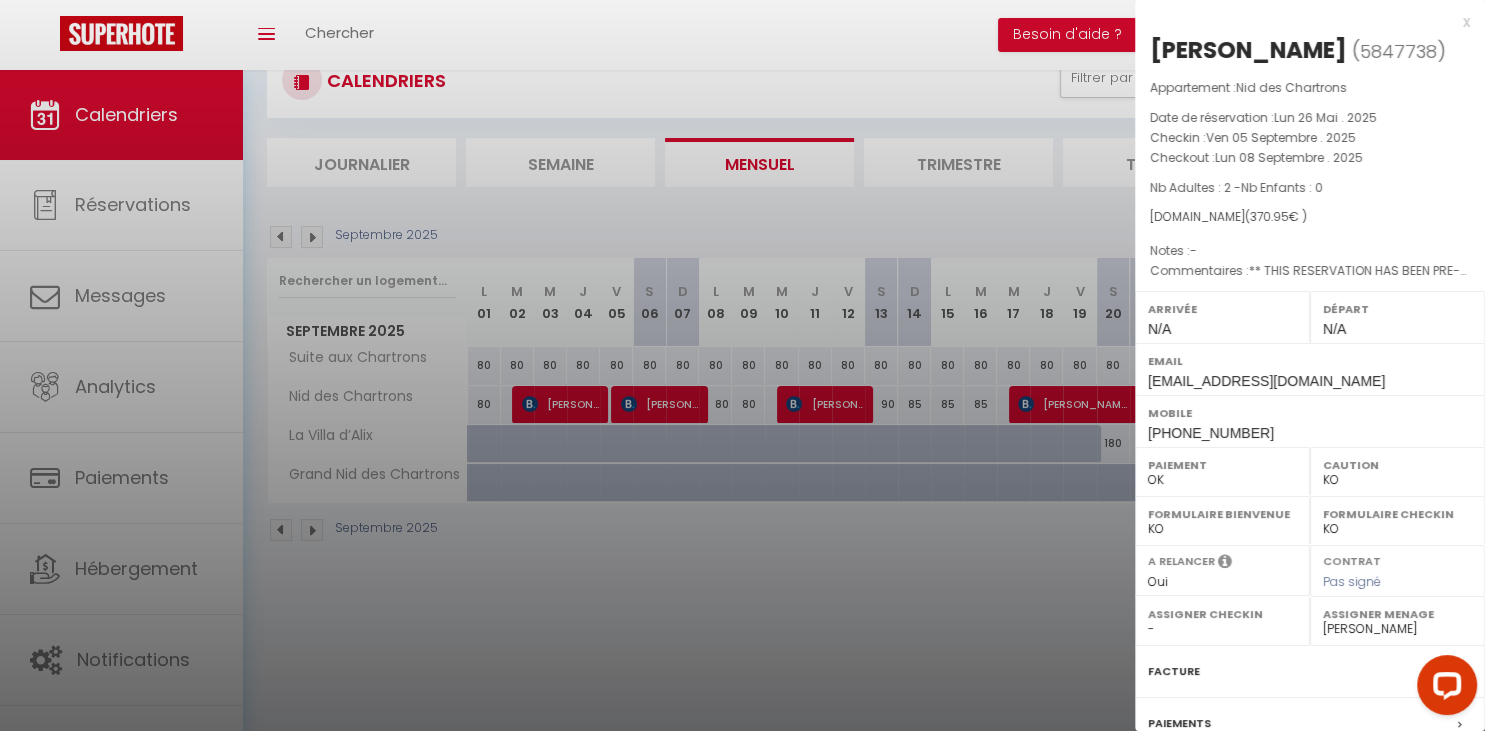click at bounding box center (742, 365) 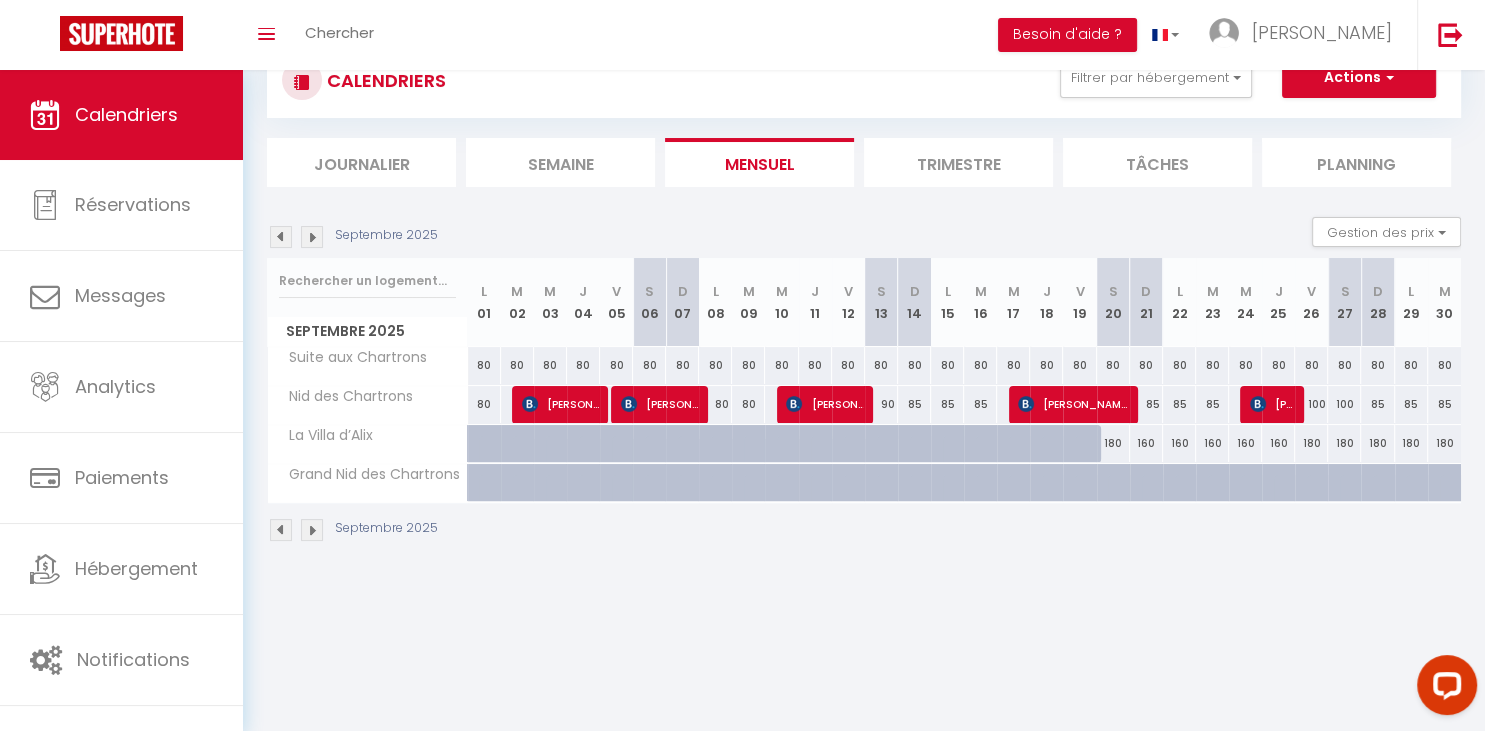 click on "[PERSON_NAME]" at bounding box center [824, 404] 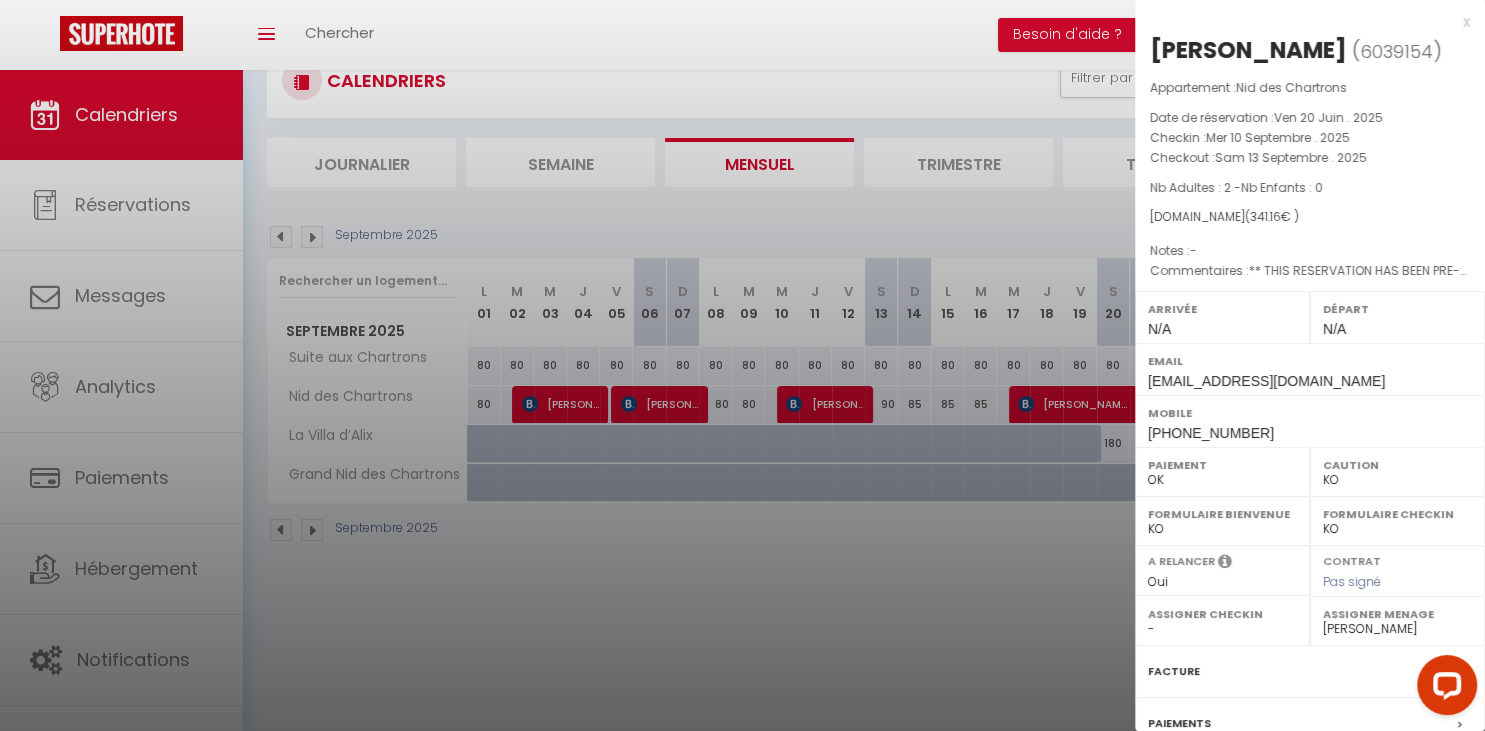 click at bounding box center [742, 365] 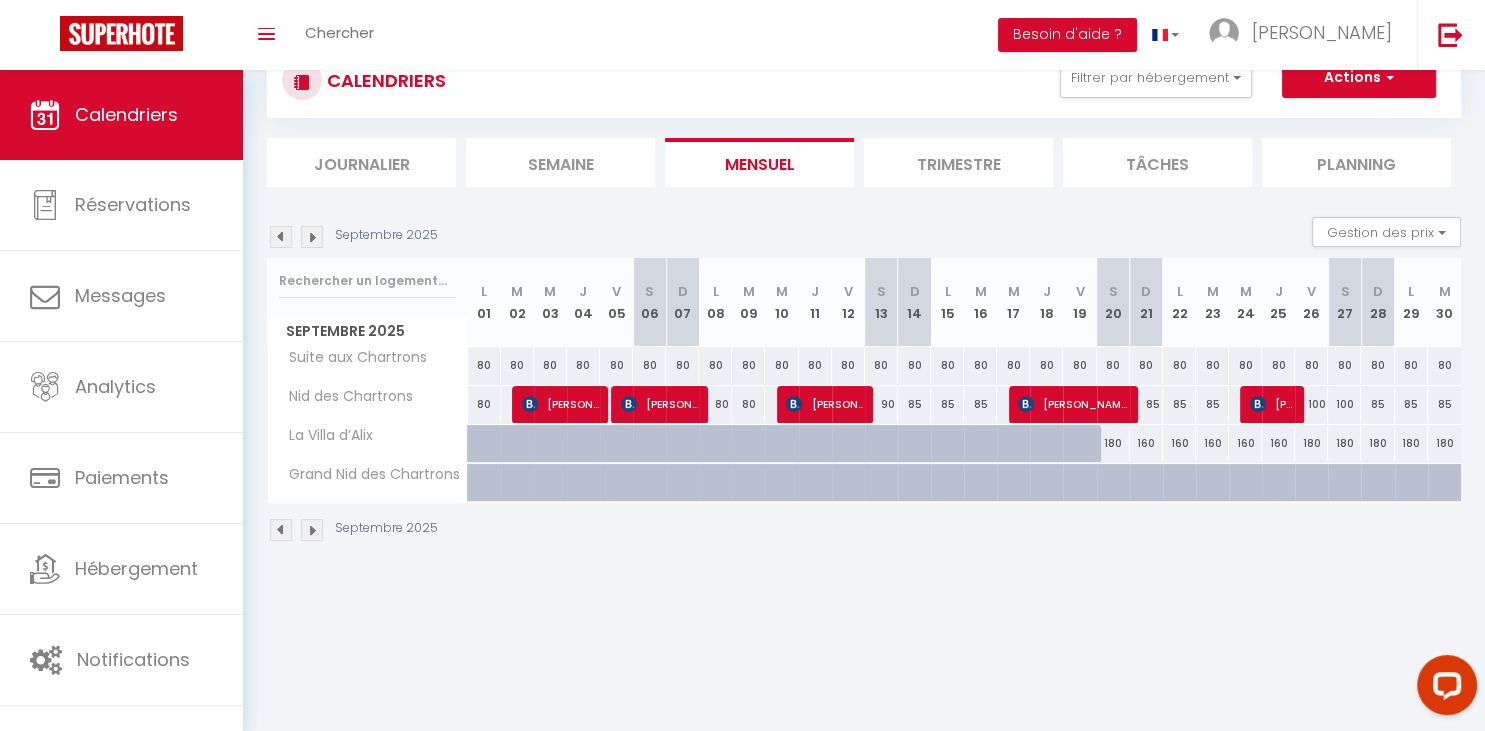 click on "[PERSON_NAME]" at bounding box center [1073, 404] 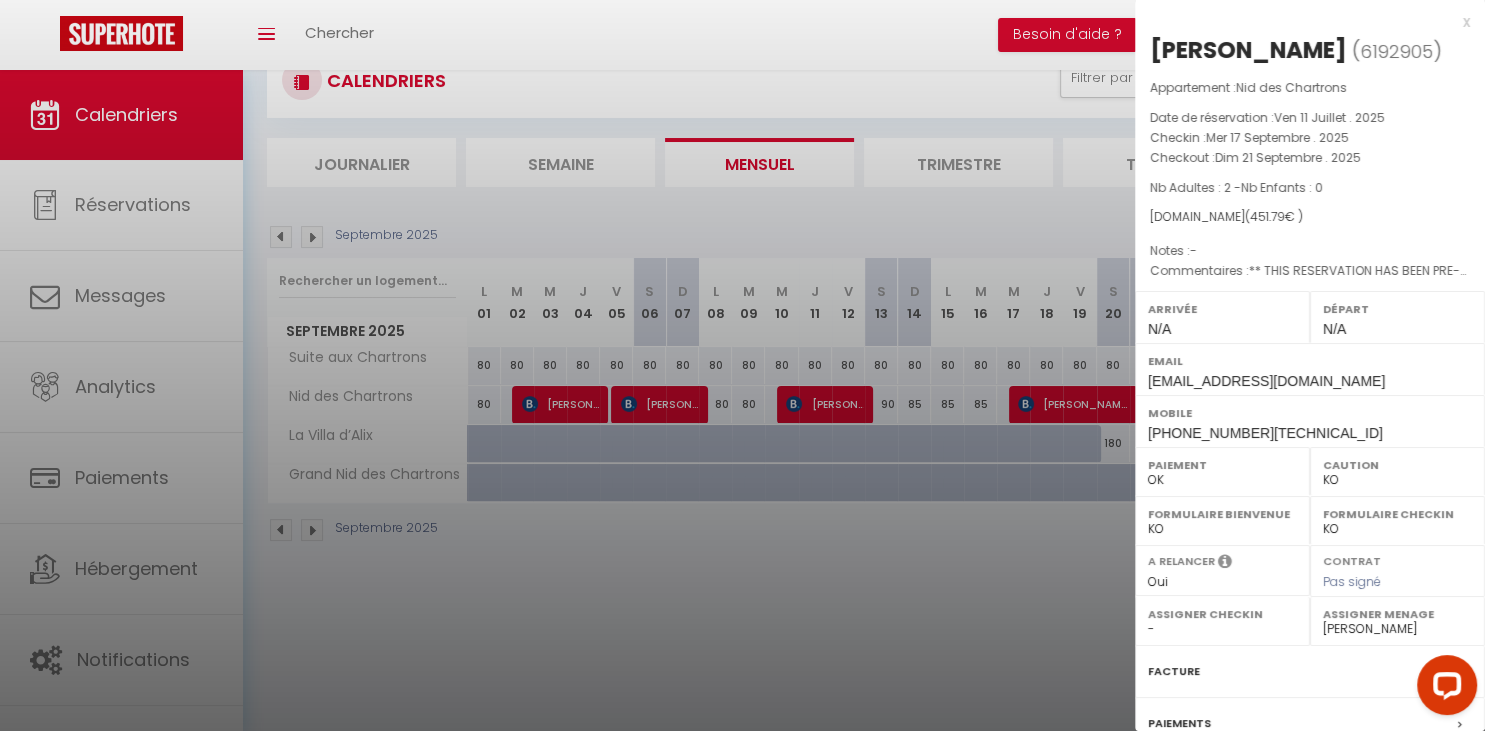 click at bounding box center [742, 365] 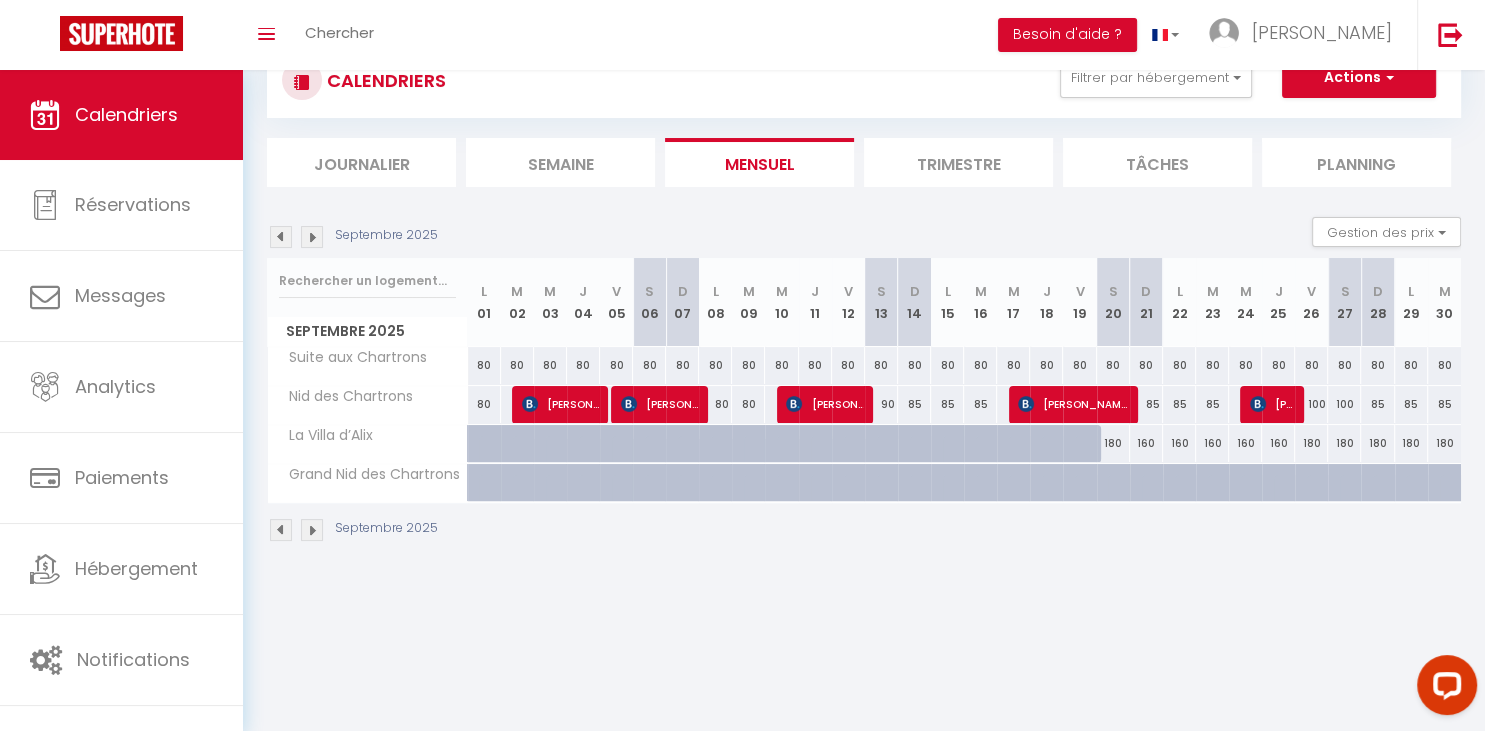 click on "[PERSON_NAME]" at bounding box center (1272, 404) 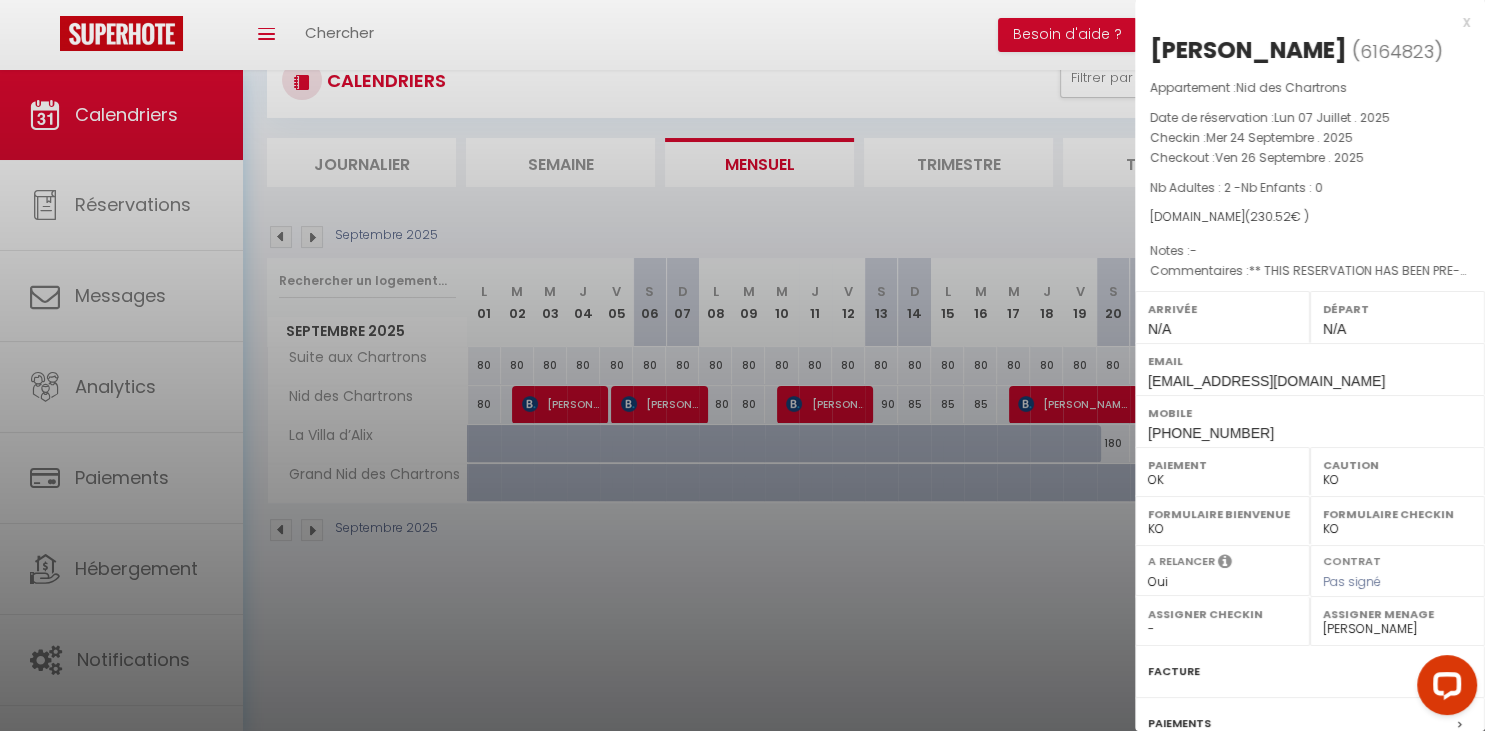click at bounding box center (742, 365) 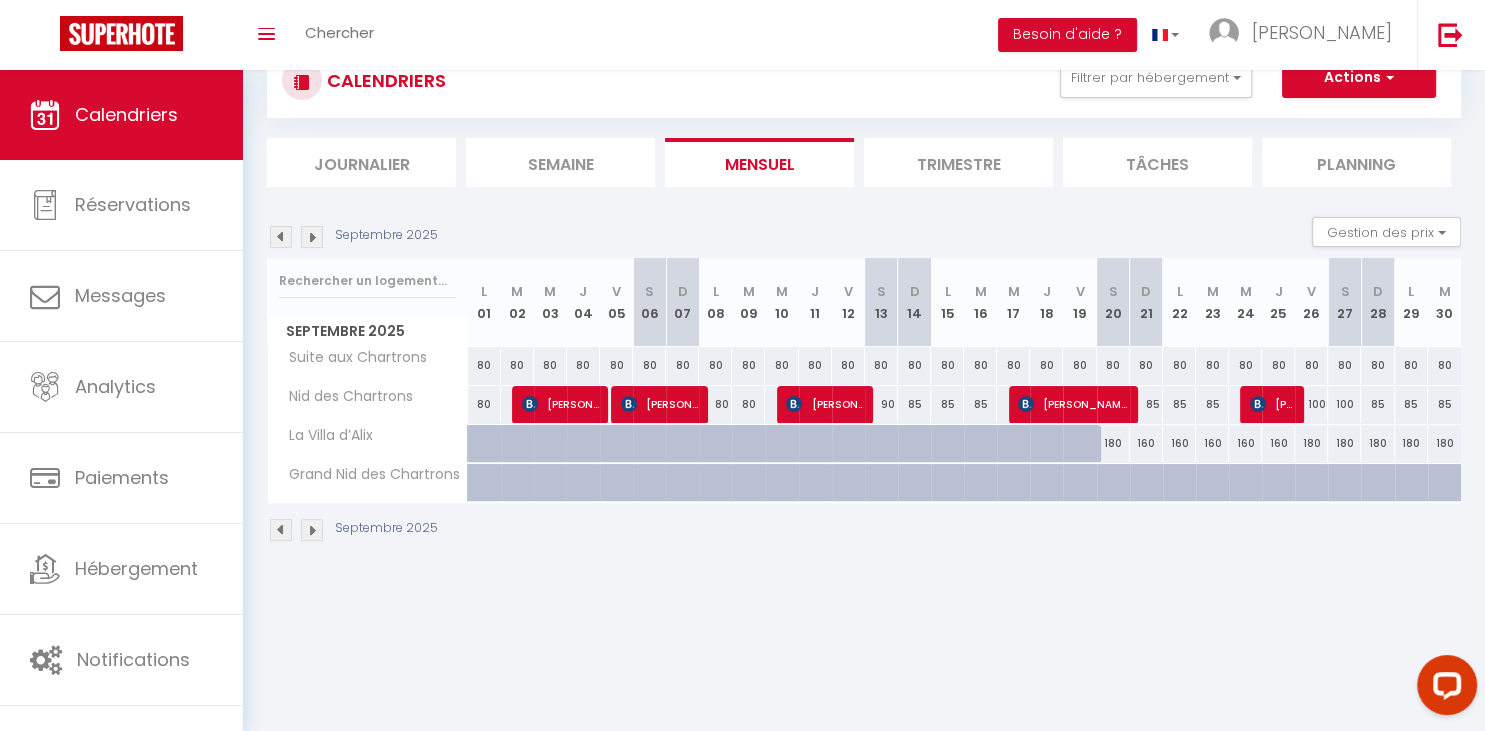 click on "CALENDRIERS
Filtrer par hébergement
BORDEAUX       Suite aux Chartrons     Nid des Chartrons     La Villa d’Alix     Grand Nid des Chartrons    Effacer   Sauvegarder
Actions
Nouvelle réservation   Exporter les réservations   Importer les réservations
Journalier
[GEOGRAPHIC_DATA]
Mensuel
Trimestre
Tâches
Planning
Septembre 2025
Gestion des prix
Nb Nuits minimum   Règles   Disponibilité           Septembre 2025
L
01
M
02
M   J   V   S   D   L   M   M   J   V   S   D   L   M" at bounding box center (864, 293) 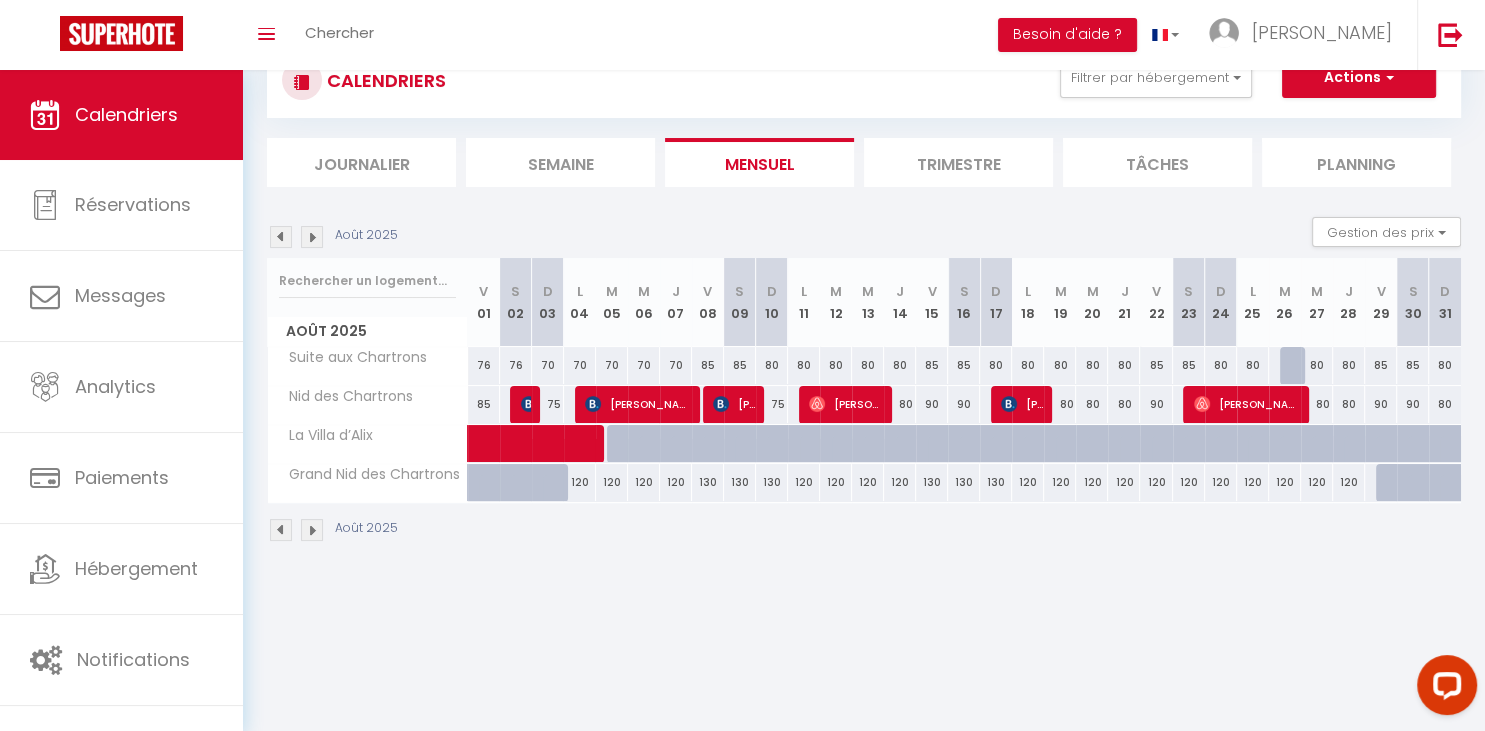 click at bounding box center [281, 530] 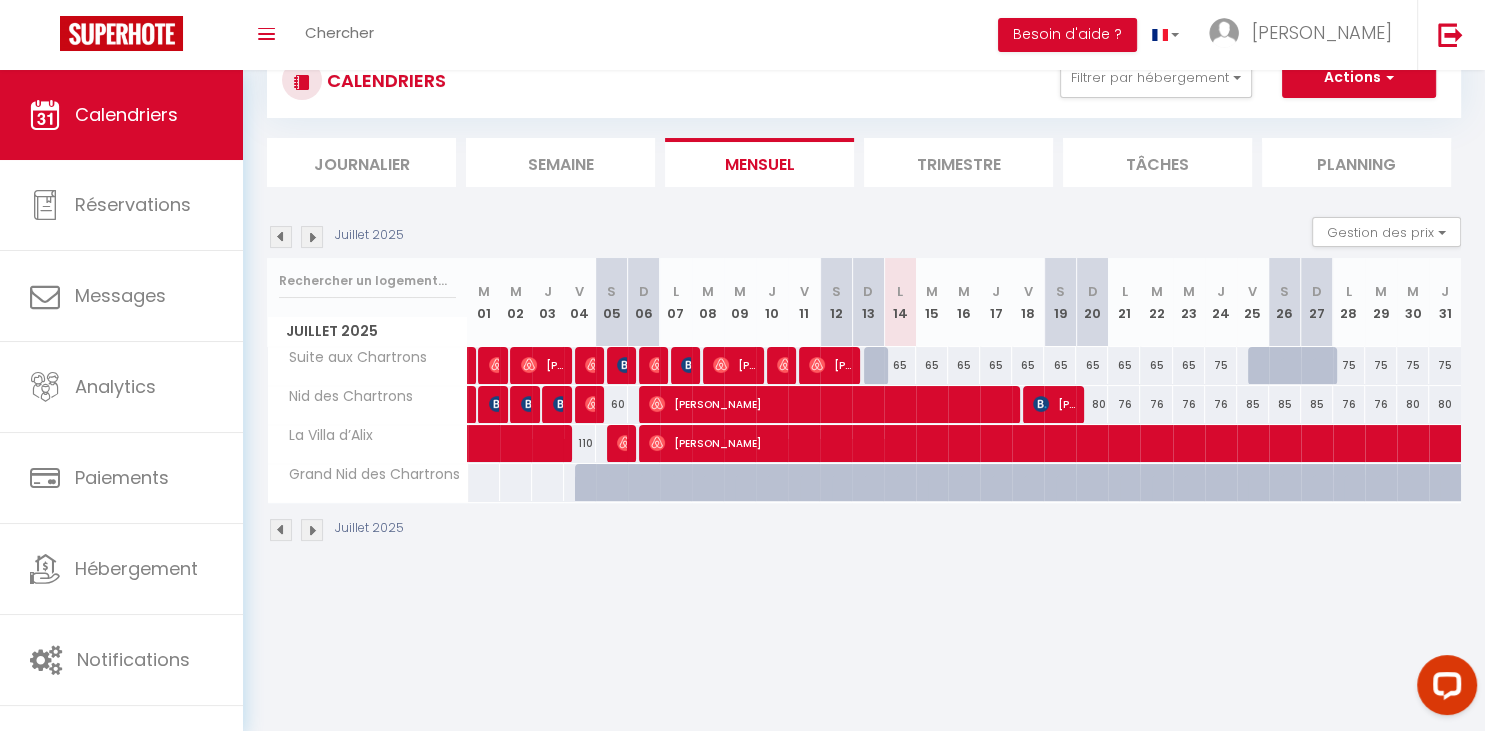 click at bounding box center [312, 530] 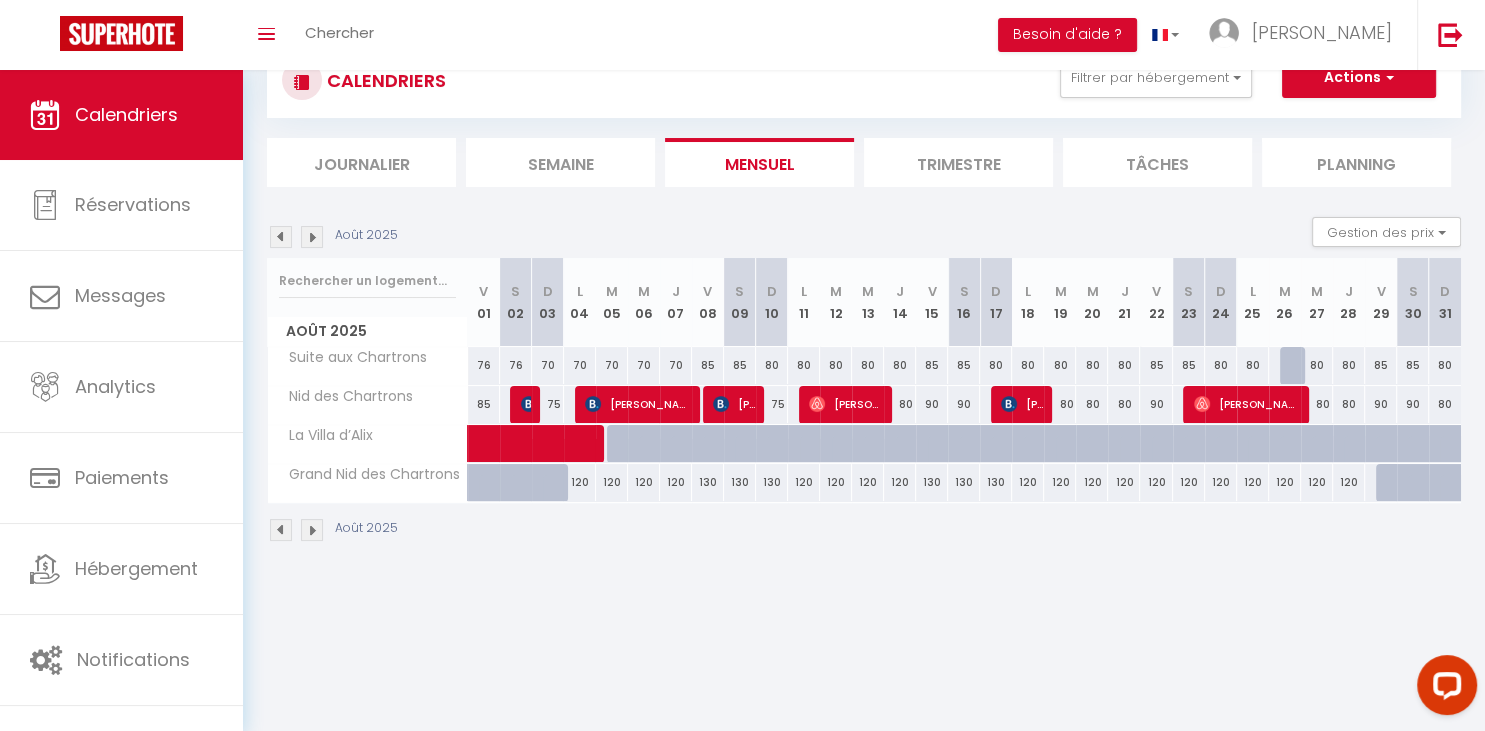 click at bounding box center [281, 530] 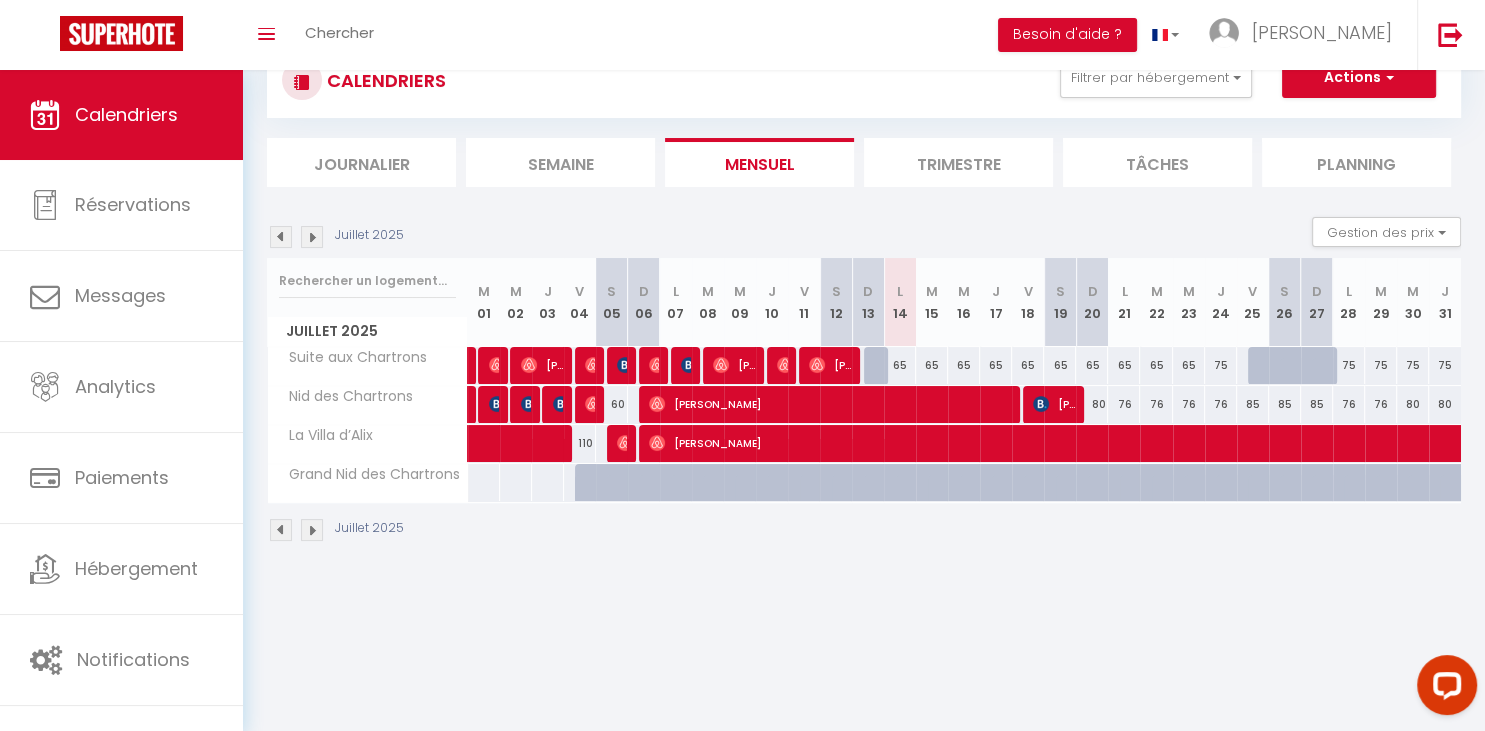 click on "[PERSON_NAME]" at bounding box center [1054, 404] 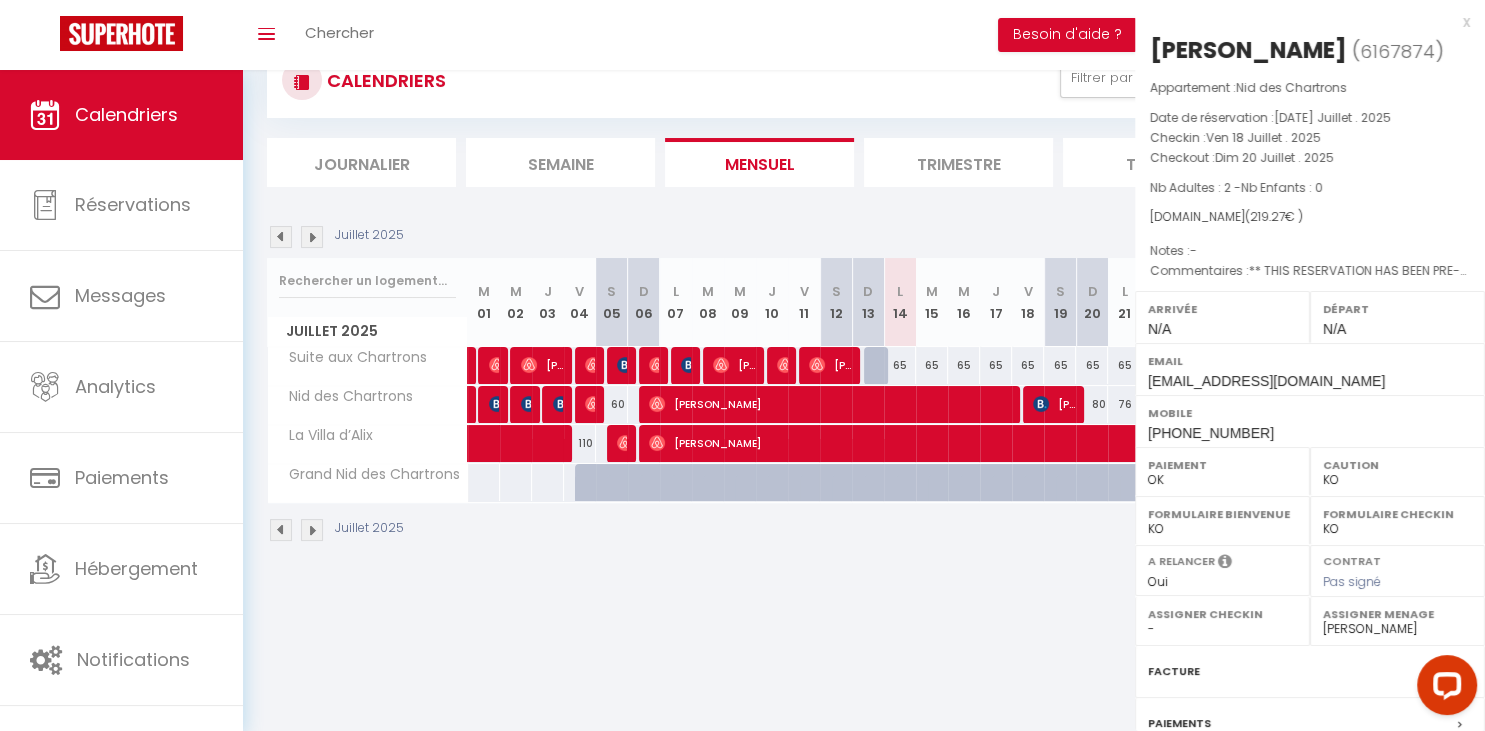 select on "46182" 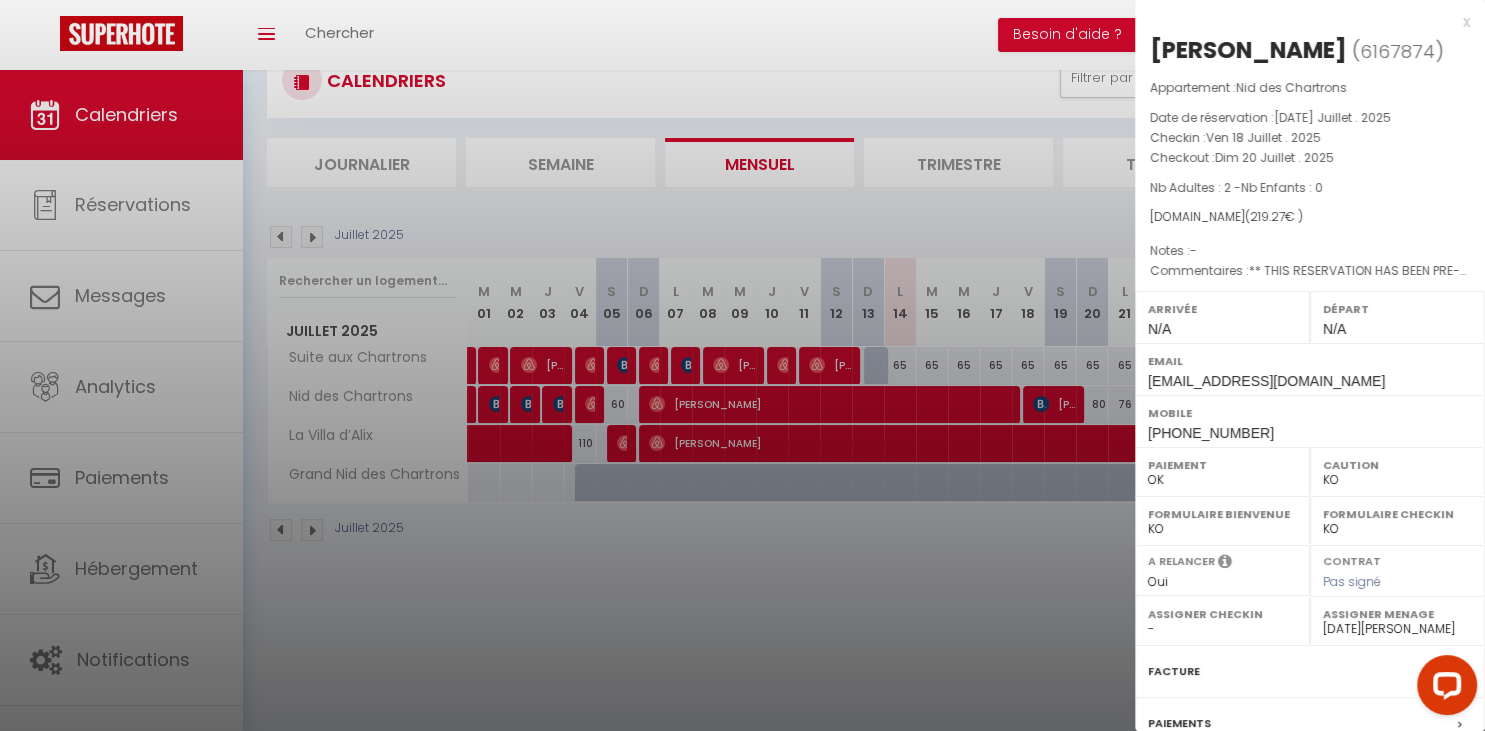 click at bounding box center (742, 365) 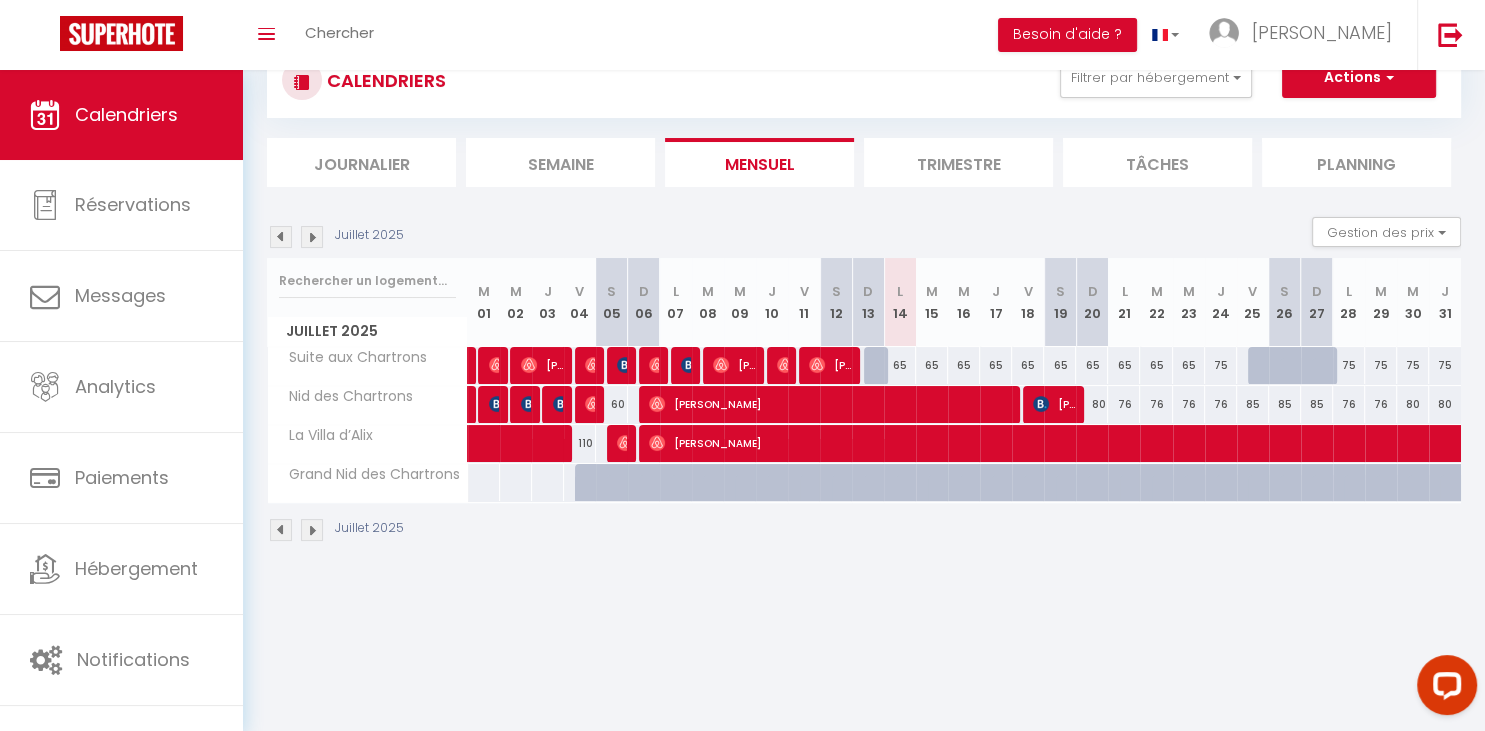 click on "[PERSON_NAME]" at bounding box center (830, 404) 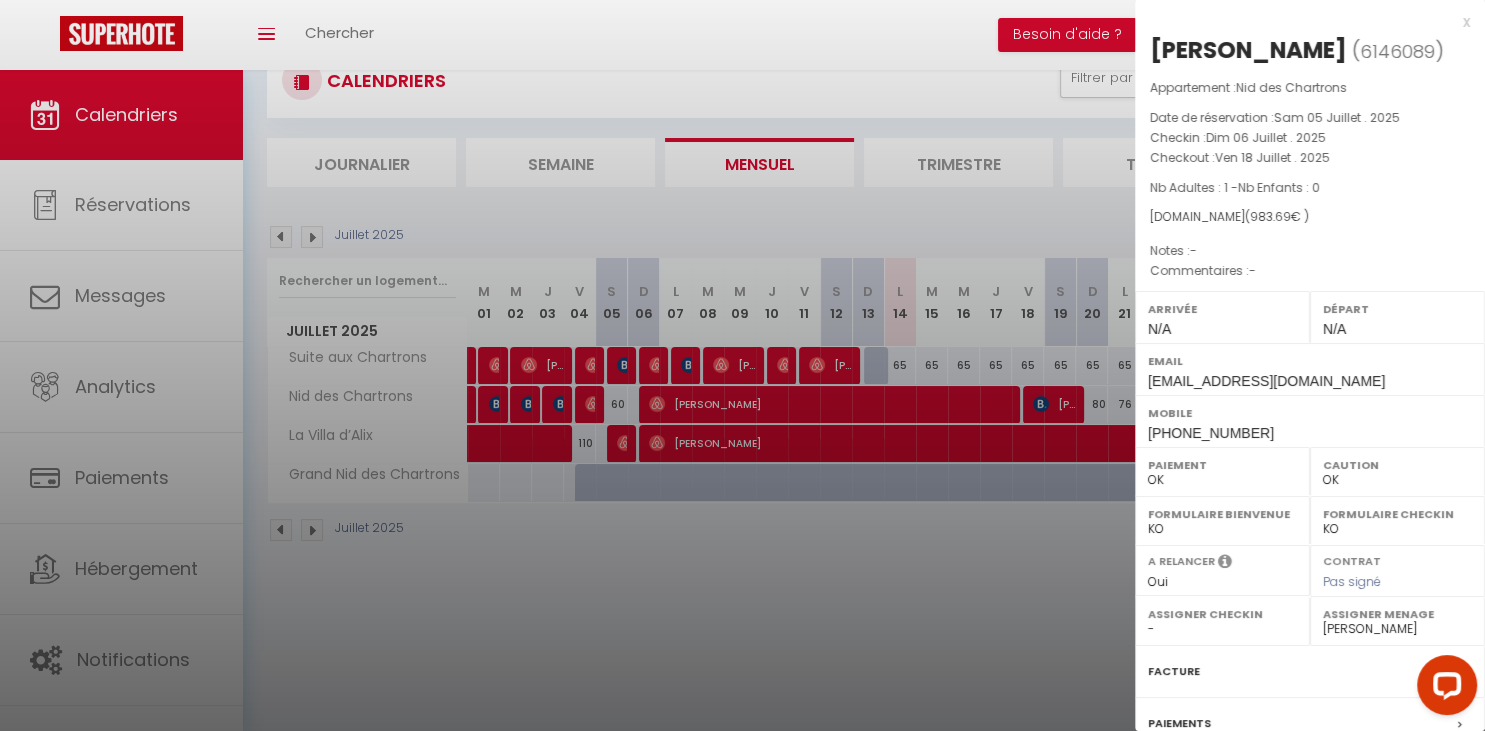 click at bounding box center (742, 365) 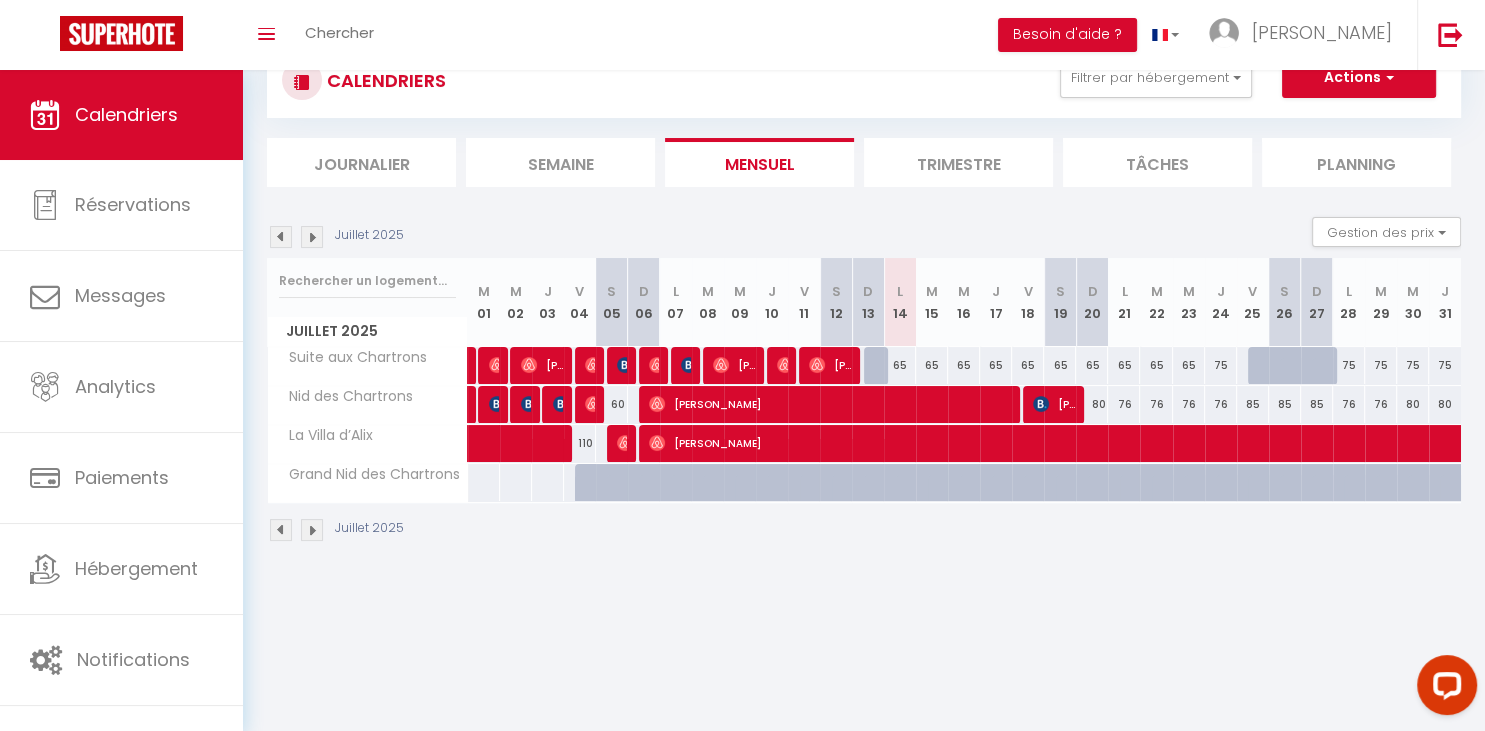 click at bounding box center (312, 530) 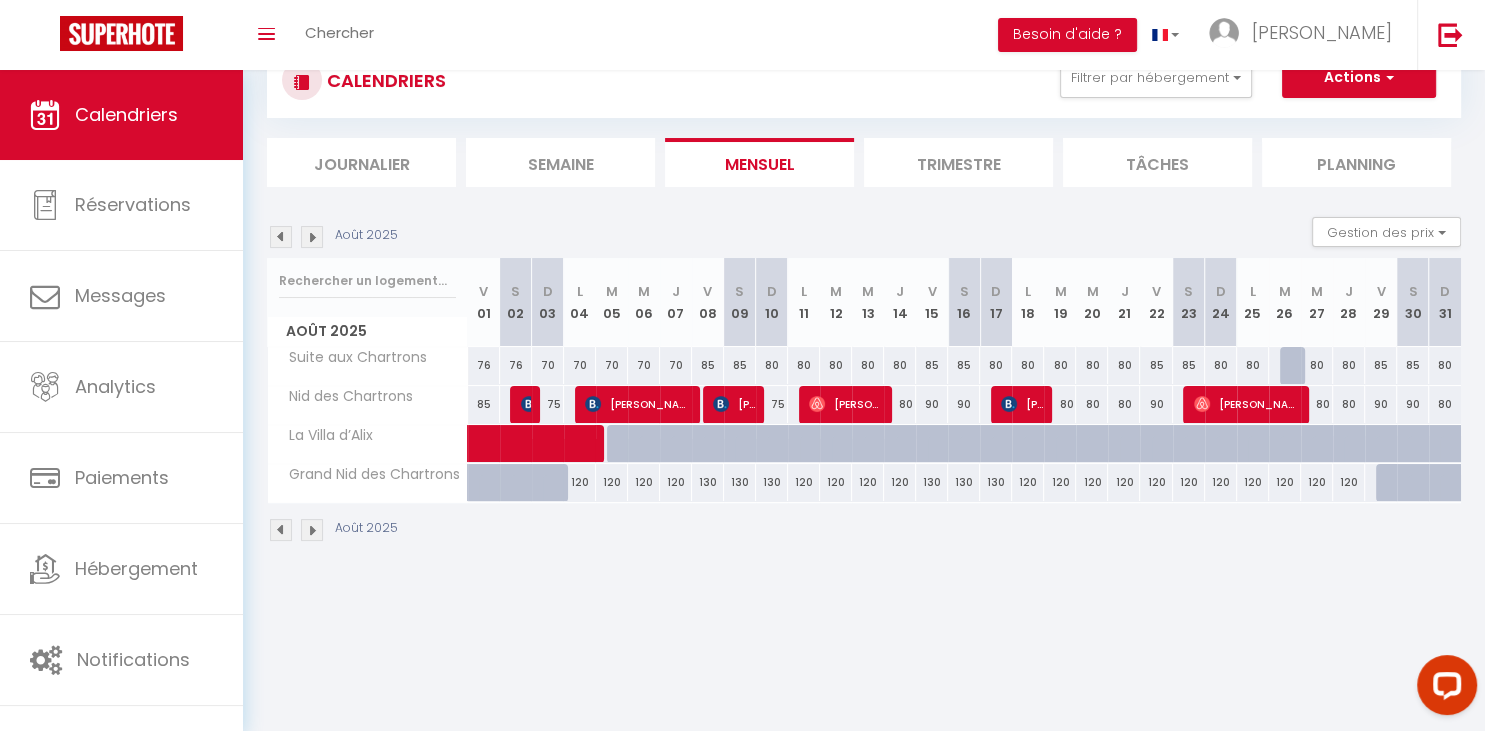 click on "Coaching SuperHote ce soir à 18h00, pour participer:  [URL][DOMAIN_NAME][SECURITY_DATA]   ×     Toggle navigation       Toggle Search     Toggle menubar     Chercher   BUTTON
Besoin d'aide ?
[PERSON_NAME]   Paramètres            Résultat de la recherche   Aucun résultat     Calendriers     Réservations     Messages     Analytics      Paiements     Hébergement     Notifications                 Résultat de la recherche   Id   Appart   Voyageur    Checkin   Checkout   Nuits   Pers.   Plateforme   Statut     Résultat de la recherche   Aucun résultat           CALENDRIERS
Filtrer par hébergement
BORDEAUX       Suite aux Chartrons     Nid des Chartrons     La Villa d’Alix     Grand Nid des Chartrons    Effacer   Sauvegarder
Actions
Nouvelle réservation   Exporter les réservations   Importer les réservations" at bounding box center [742, 365] 